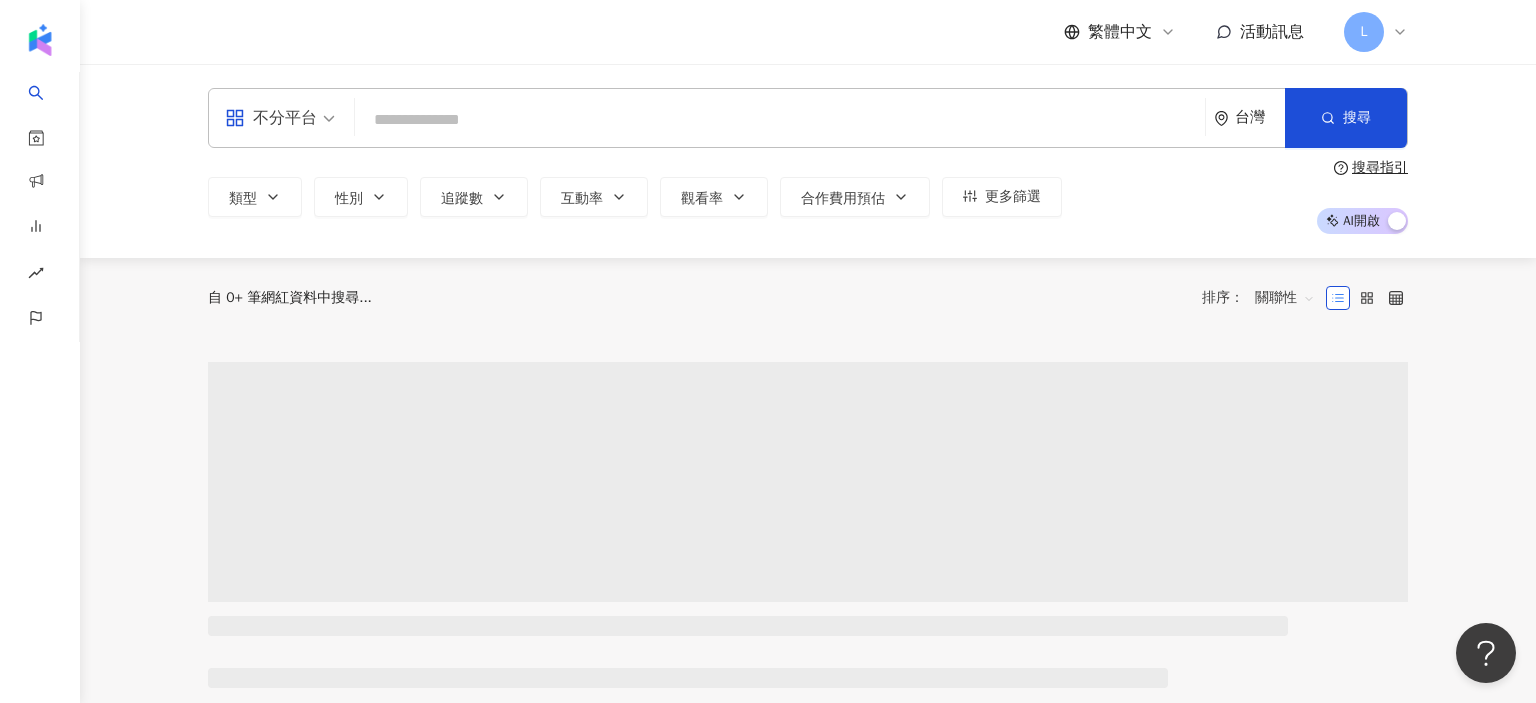 scroll, scrollTop: 0, scrollLeft: 0, axis: both 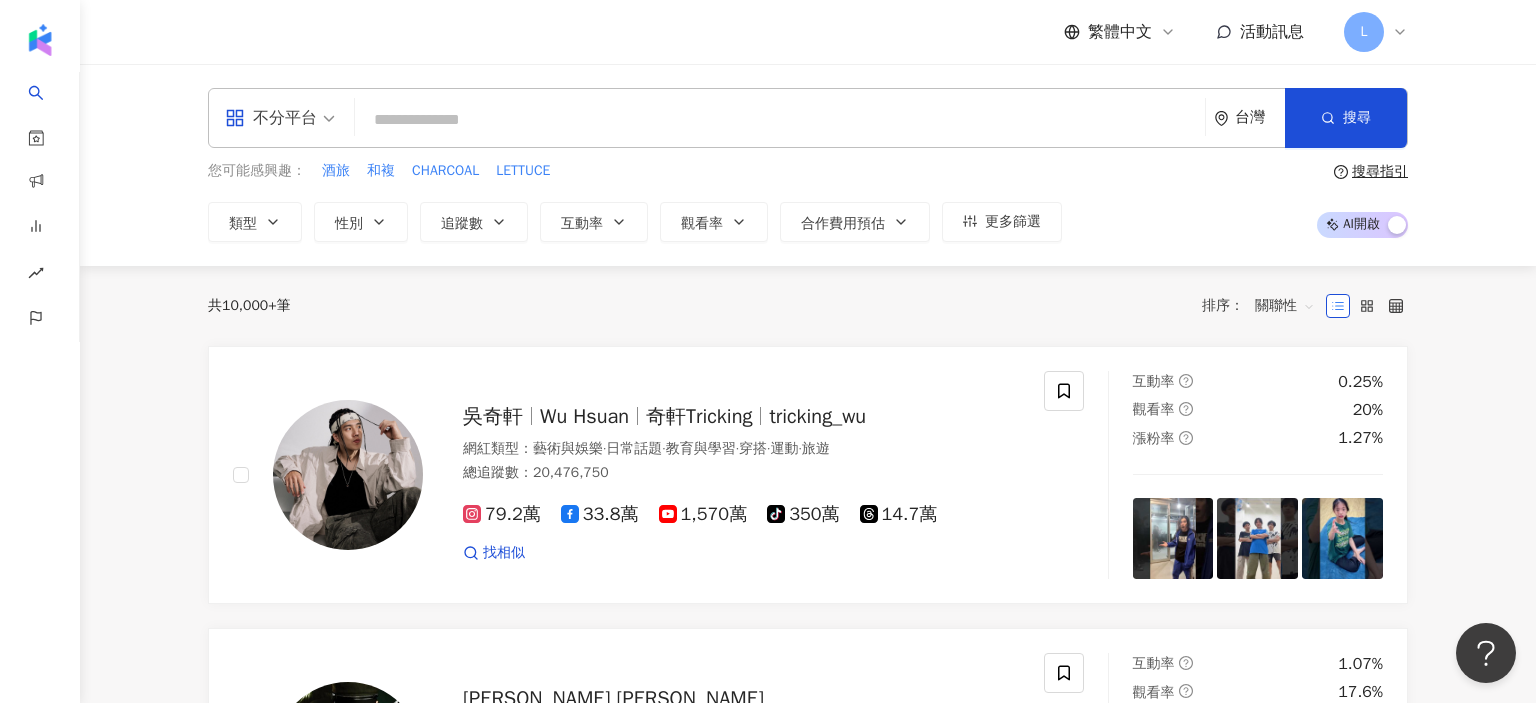 click on "共  10,000+  筆 排序： 關聯性" at bounding box center [808, 306] 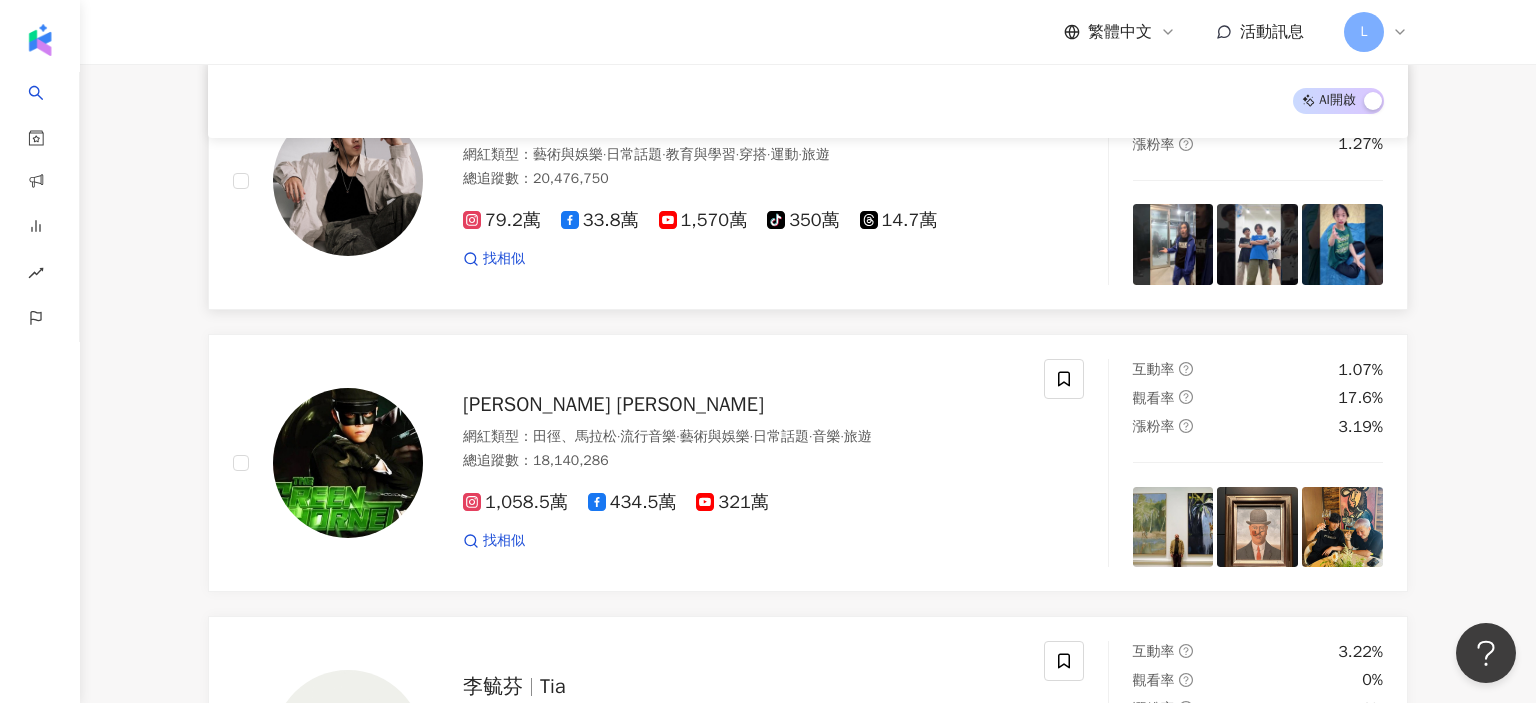 scroll, scrollTop: 0, scrollLeft: 0, axis: both 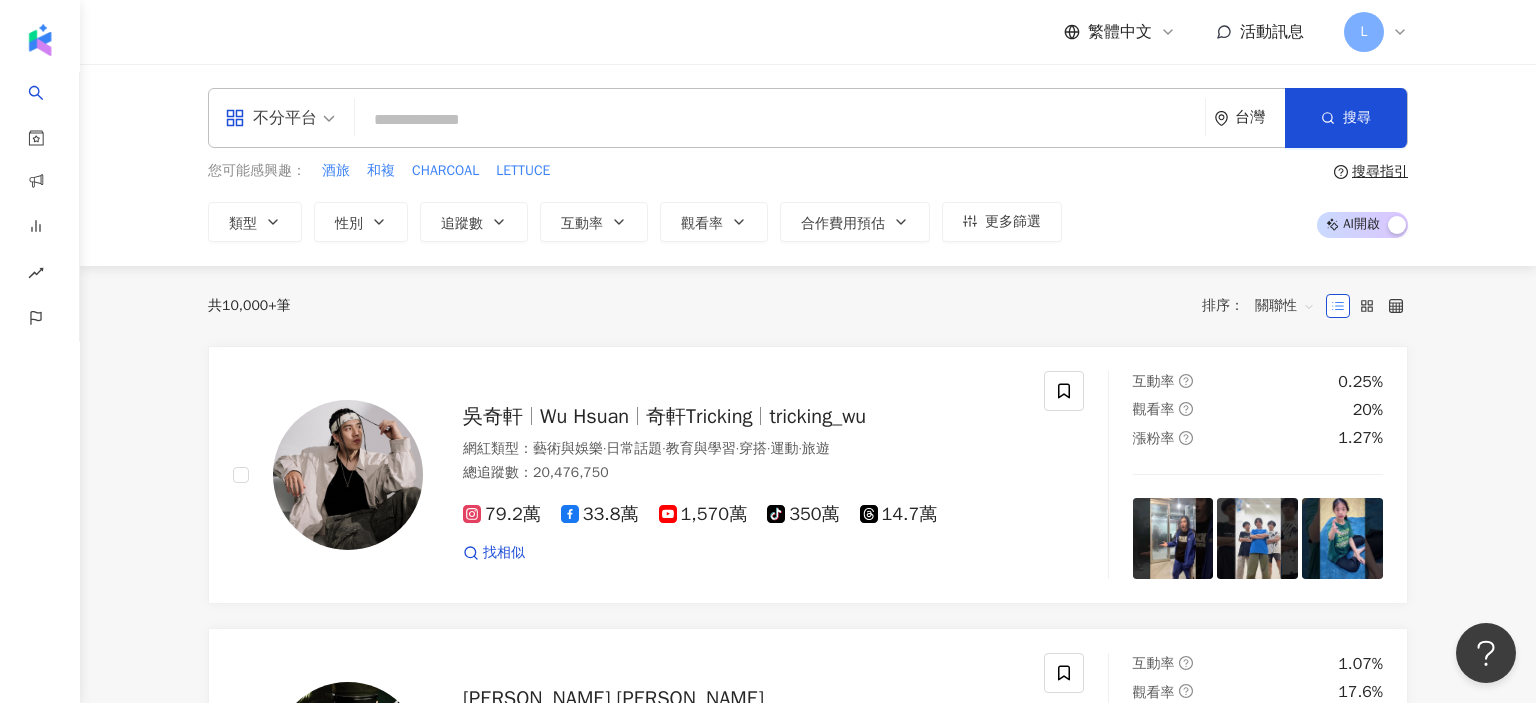 click on "共  10,000+  筆 排序： 關聯性" at bounding box center (808, 306) 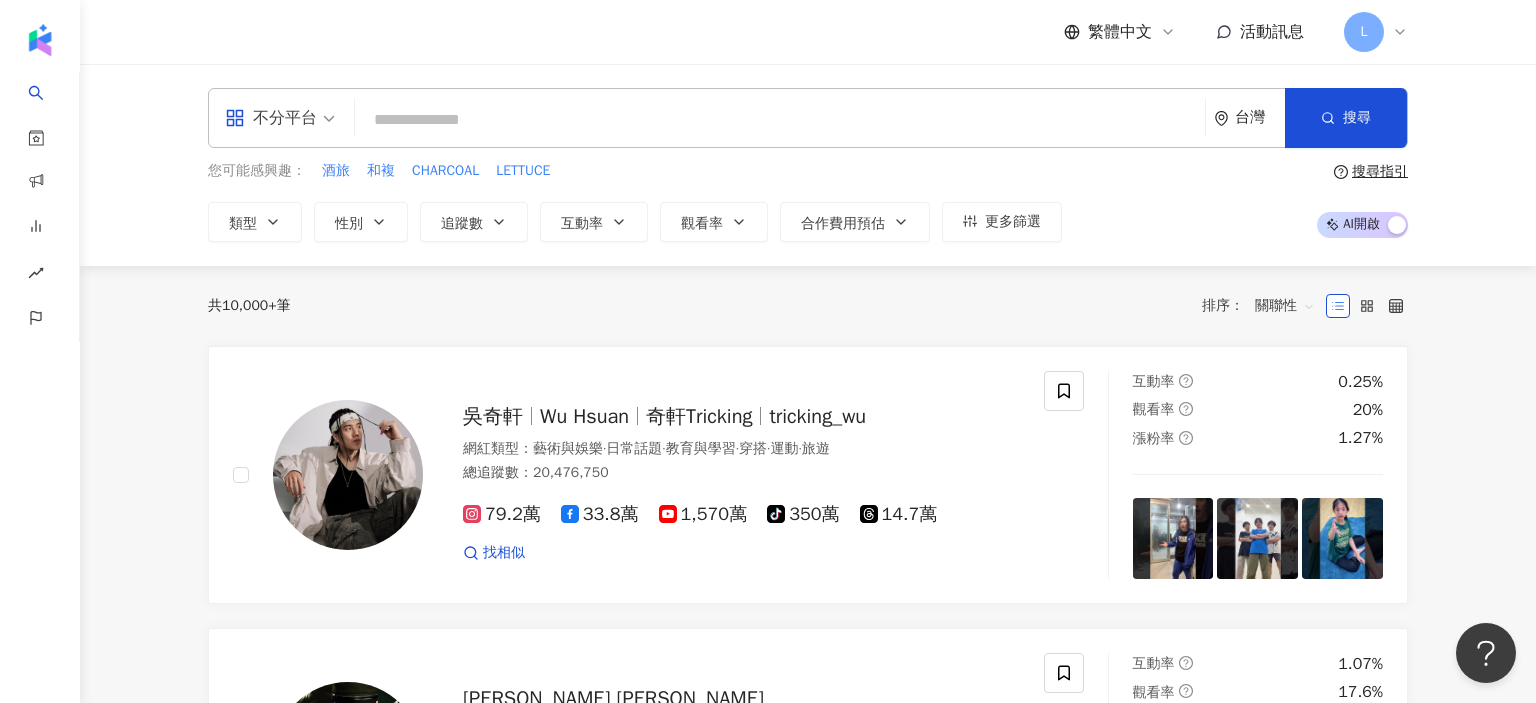 click on "不分平台 台灣 搜尋 您可能感興趣： 酒旅  和複  CHARCOAL  LETTUCE  類型 性別 追蹤數 互動率 觀看率 合作費用預估  更多篩選 搜尋指引 AI  開啟 AI  關閉" at bounding box center (808, 165) 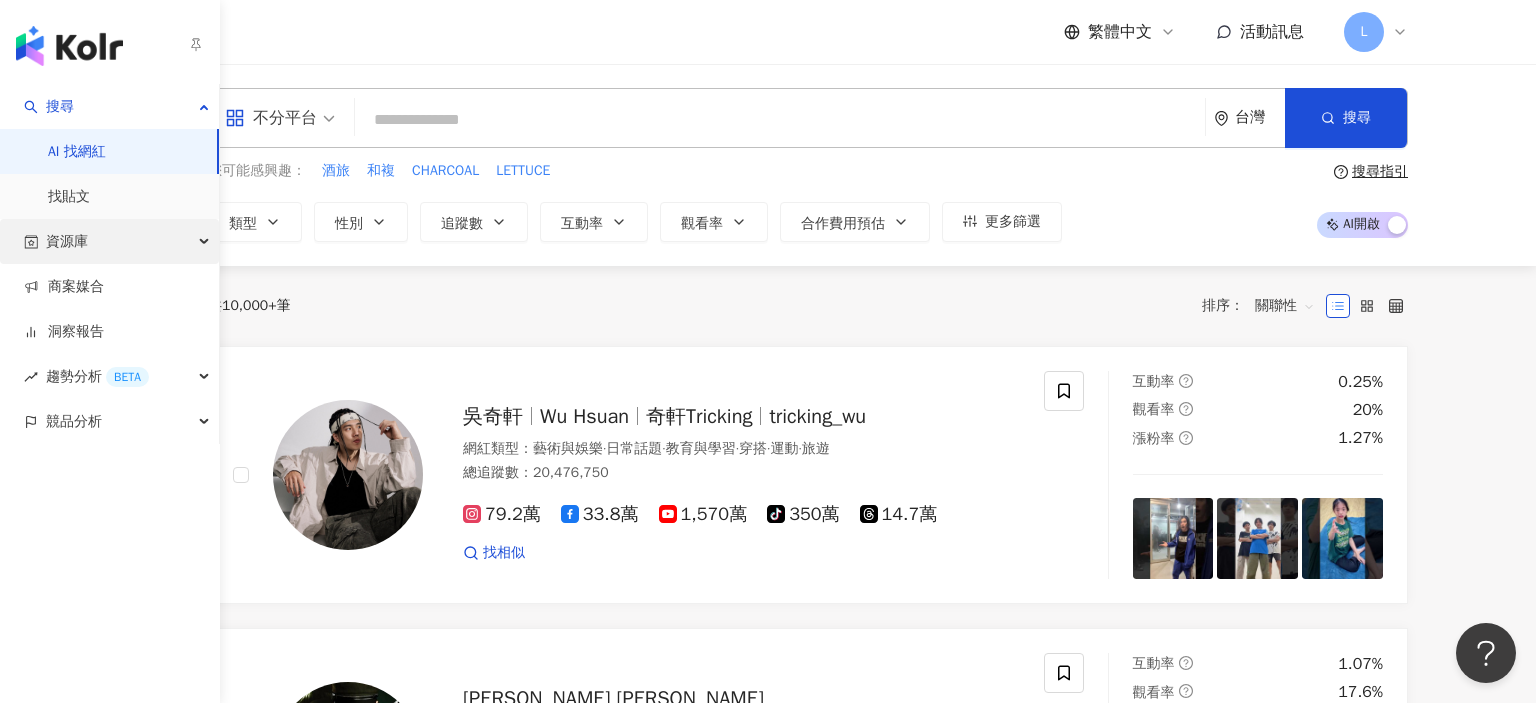 click on "資源庫" at bounding box center (109, 241) 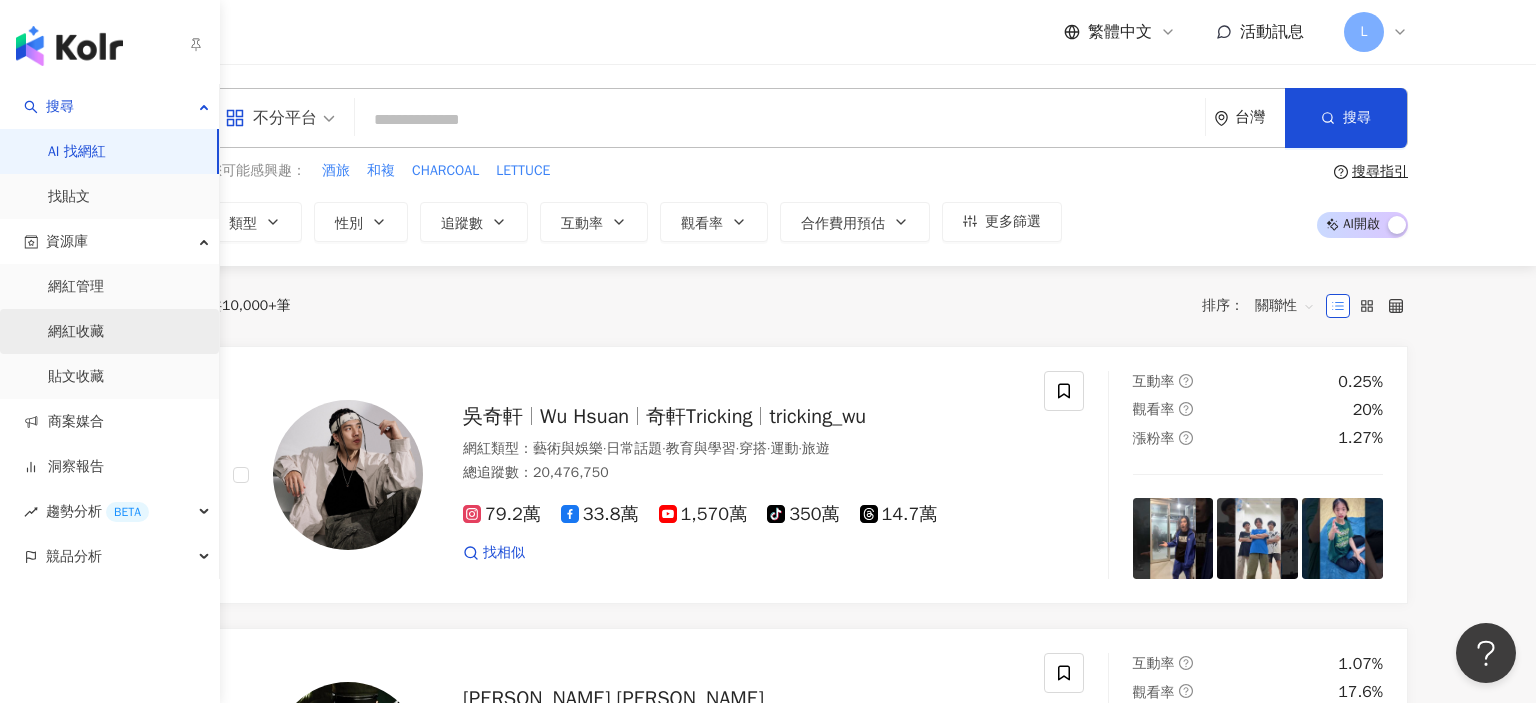 click on "網紅收藏" at bounding box center (76, 332) 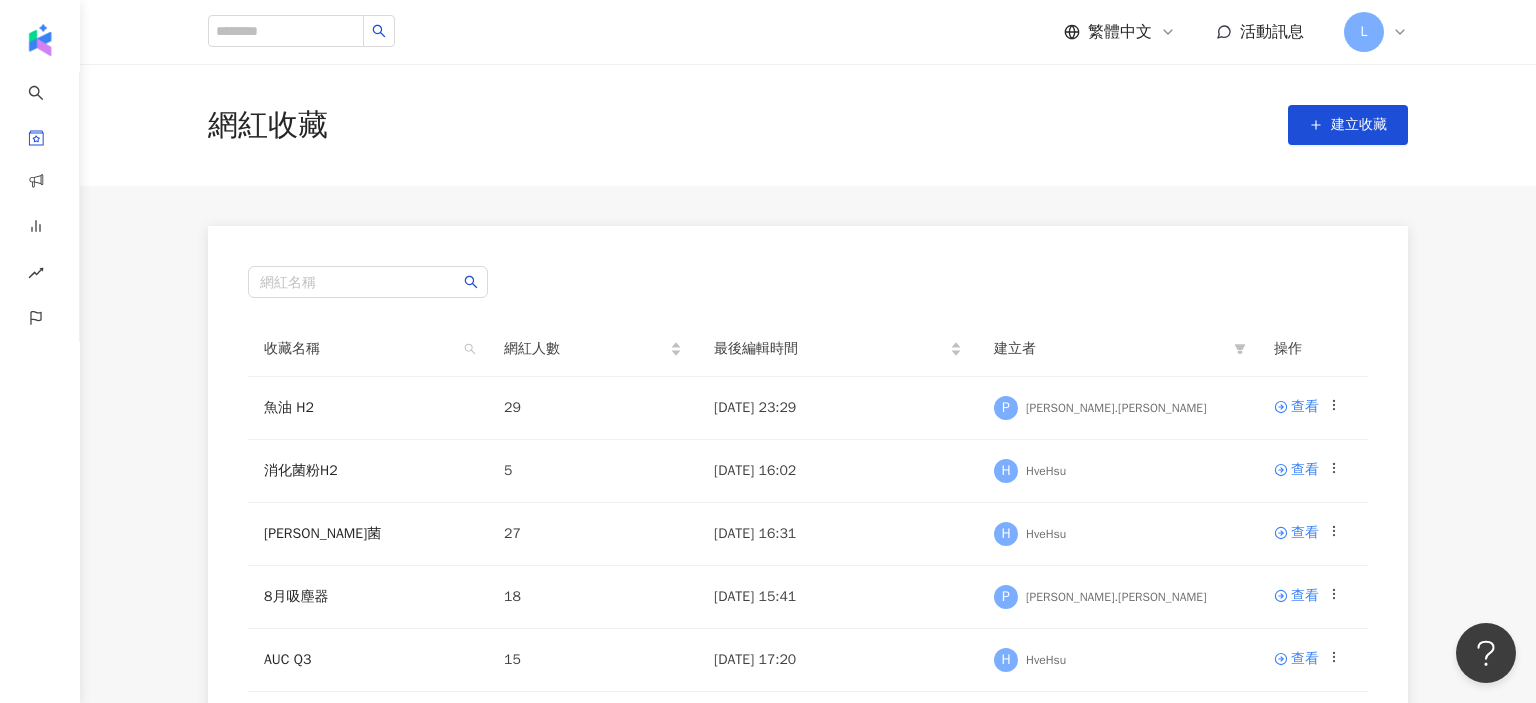 click on "網紅收藏 建立收藏 網紅名稱 收藏名稱 網紅人數 最後編輯時間 建立者 操作           魚油 H2 29 [DATE] 23:29 P [PERSON_NAME].[PERSON_NAME] 查看 消化菌粉H2 5 [DATE] 16:02 H HveHsu 查看 [PERSON_NAME]益生菌 27 [DATE] 16:31 H HveHsu 查看 8月吸塵器 18 [DATE] 15:41 P [PERSON_NAME].[PERSON_NAME] 查看 AUC Q3 15 [DATE] 17:20 H HveHsu 查看 能恩KOCKOL 30 [DATE] 19:01 H HveHsu 查看 家庭親子 20 [DATE] 19:00 Z zax 查看 石頭科技七月KOL/KOC 36 [DATE] 11:19 H HveHsu 查看 石頭科技 KOL/KOC(6/25) 2 [DATE] 18:06 P [PERSON_NAME].[PERSON_NAME] 查看 晚美啵啵 Seeding人選 8 [DATE] 19:17 P [PERSON_NAME].[PERSON_NAME] 查看 1 2 3" at bounding box center [808, 587] 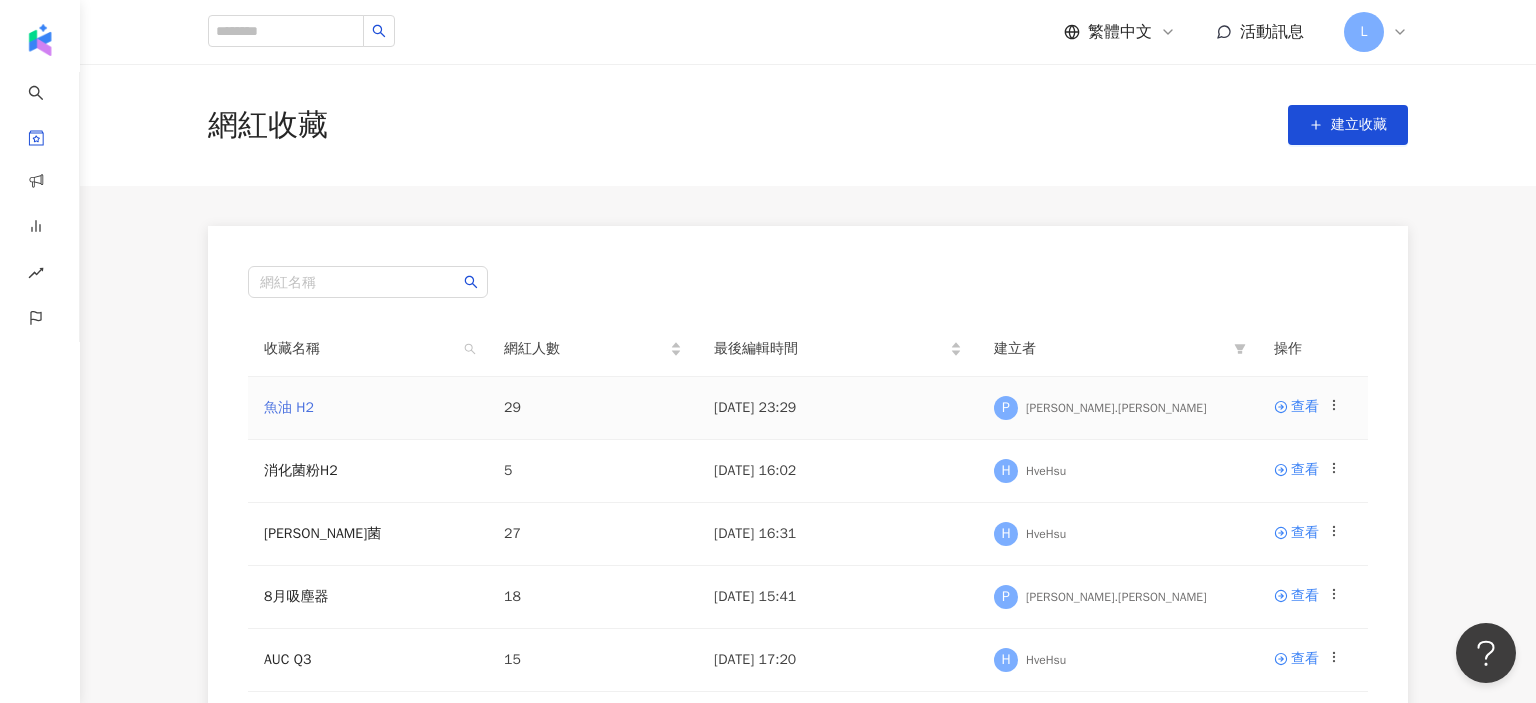 click on "魚油 H2" at bounding box center [289, 407] 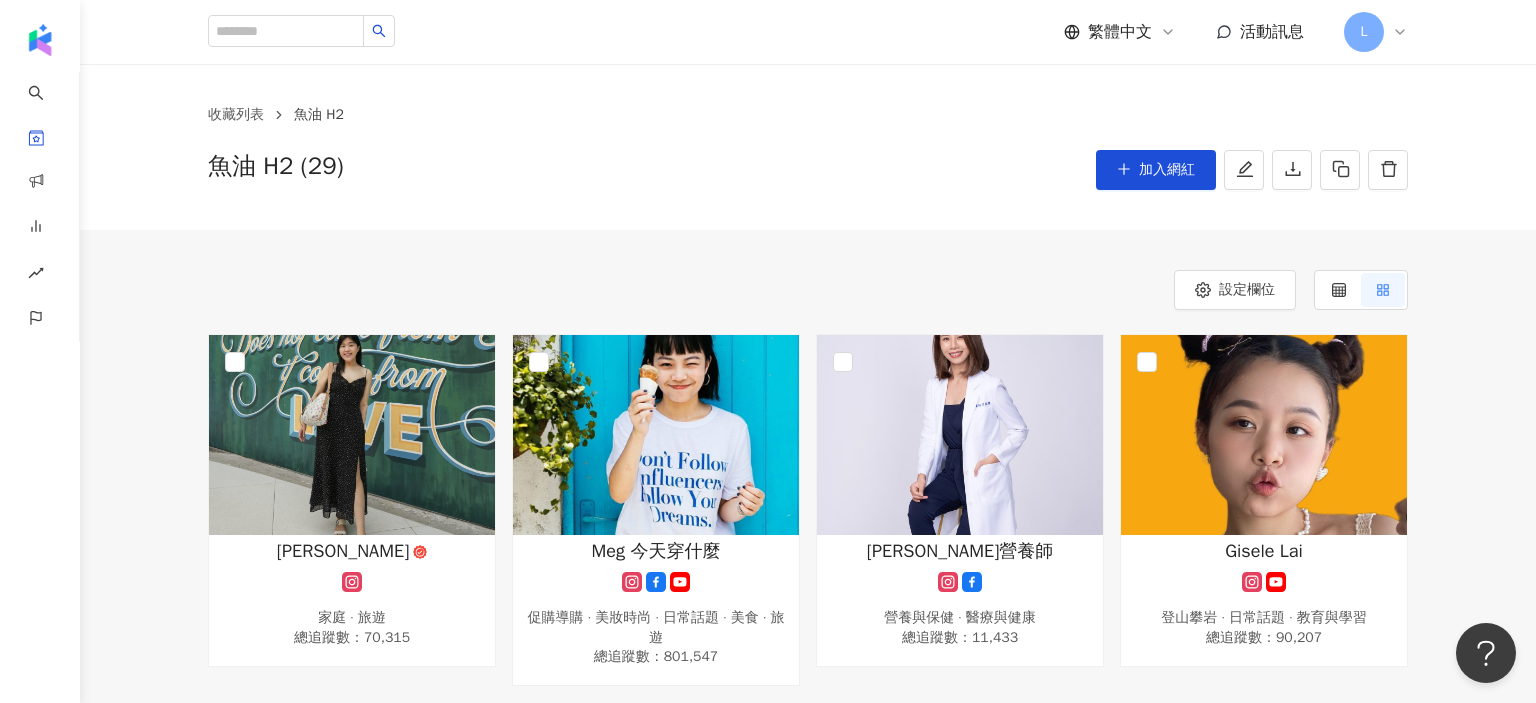 click on "設定欄位" at bounding box center (808, 290) 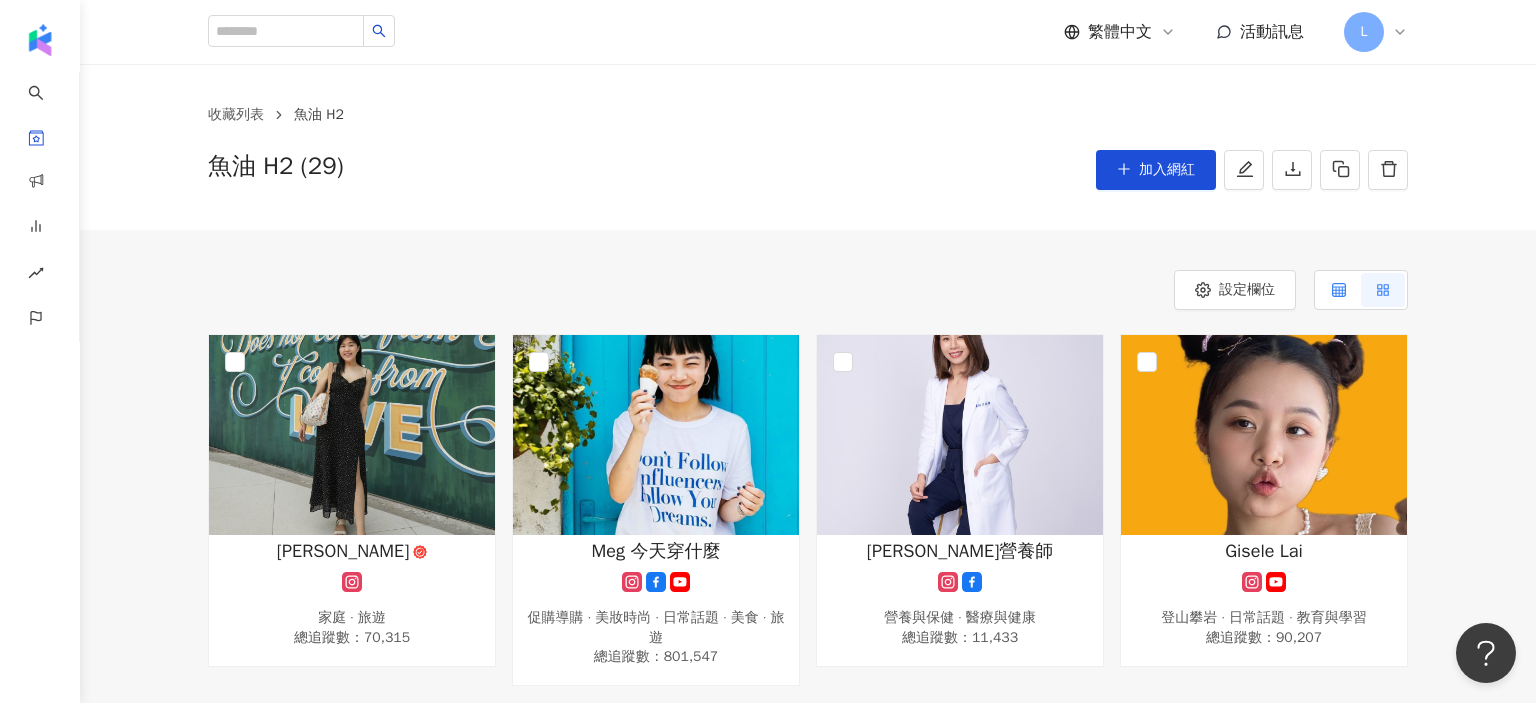 click 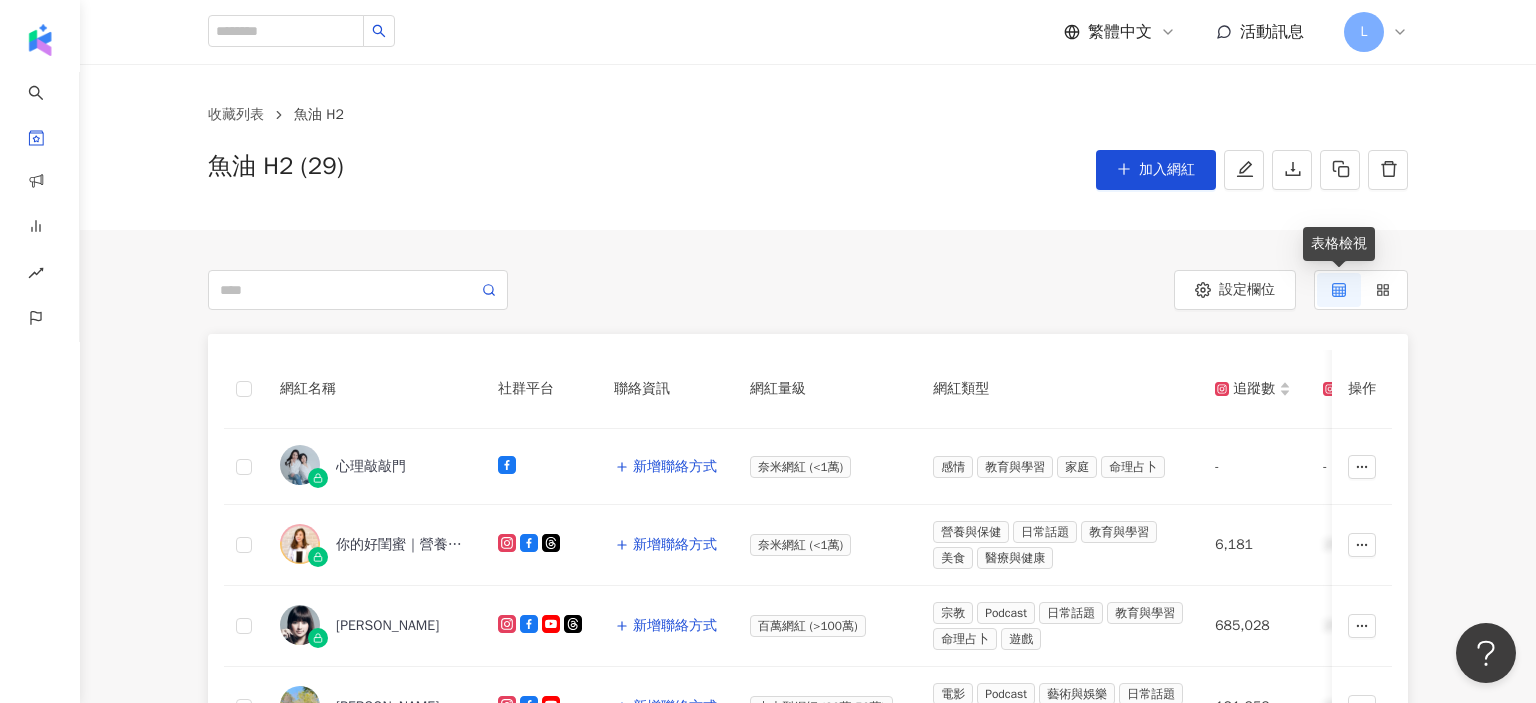 scroll, scrollTop: 147, scrollLeft: 0, axis: vertical 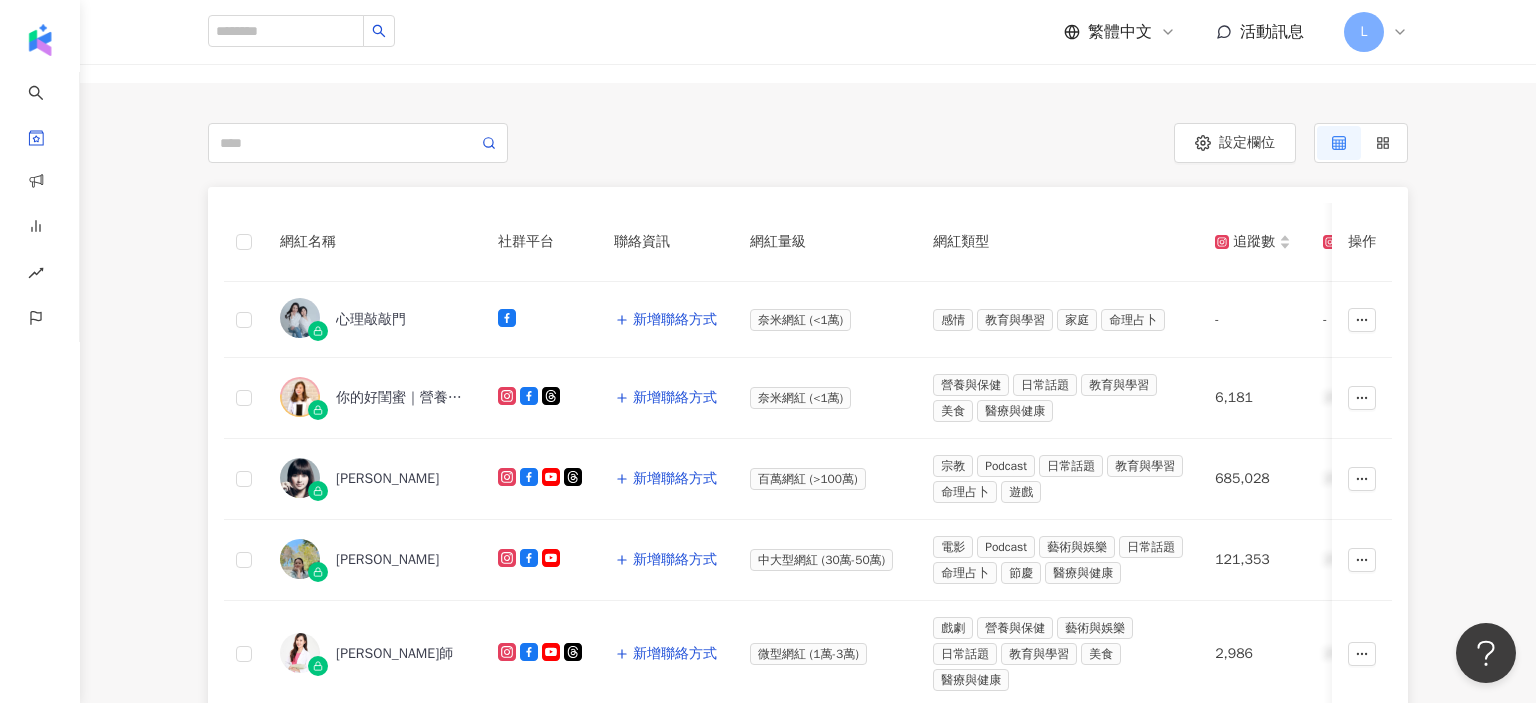 click on "設定欄位" at bounding box center [1108, 143] 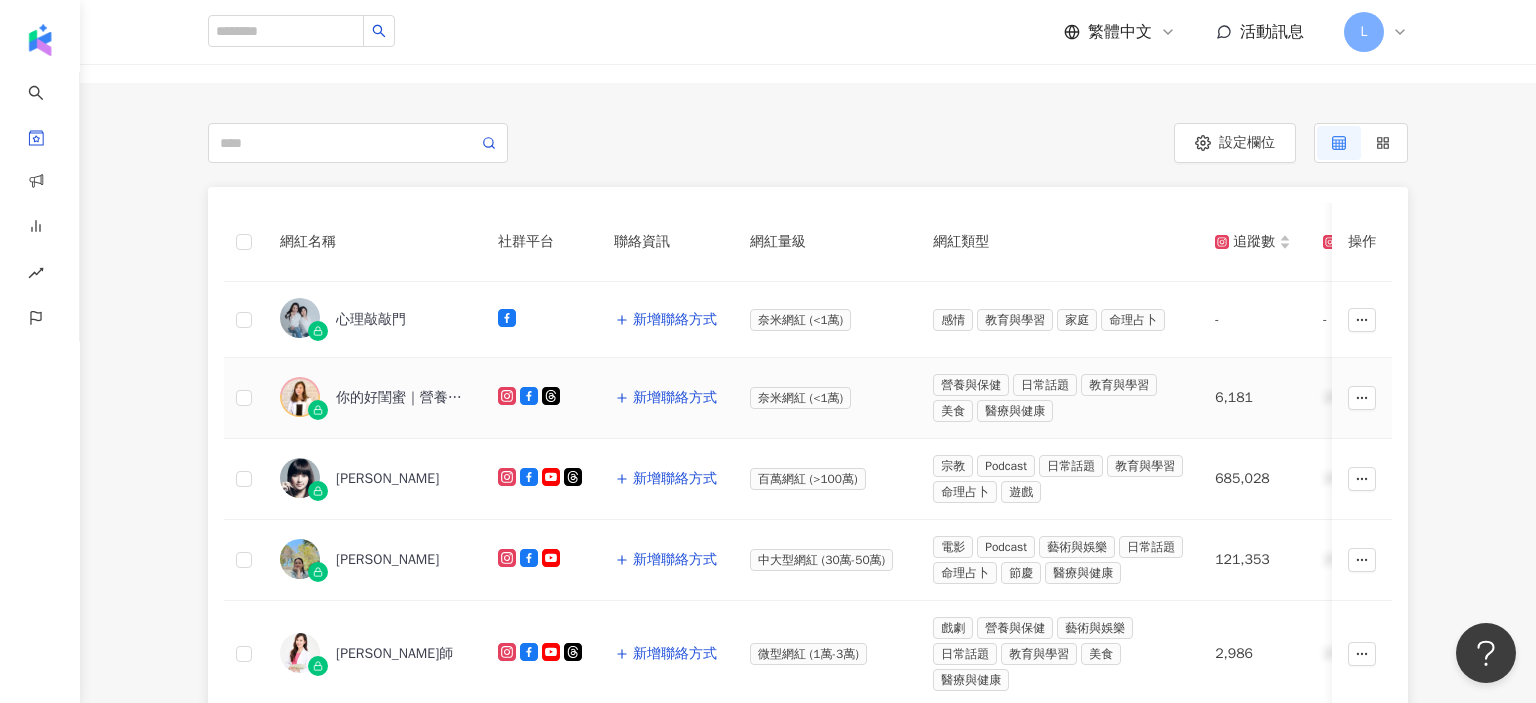 click on "你的好閨蜜｜營養師[PERSON_NAME]｜跟你分享營養大小事" at bounding box center (401, 398) 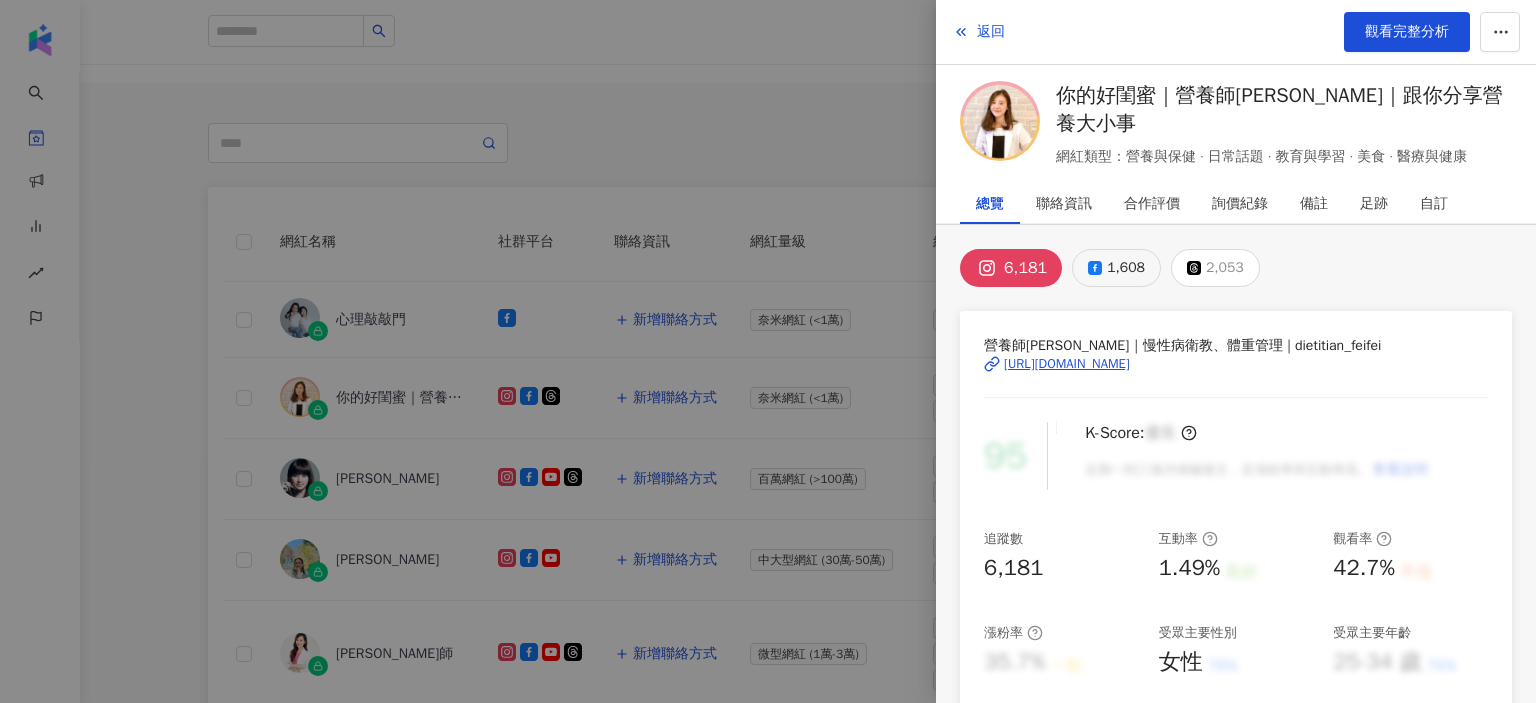 click on "1,608" at bounding box center [1116, 268] 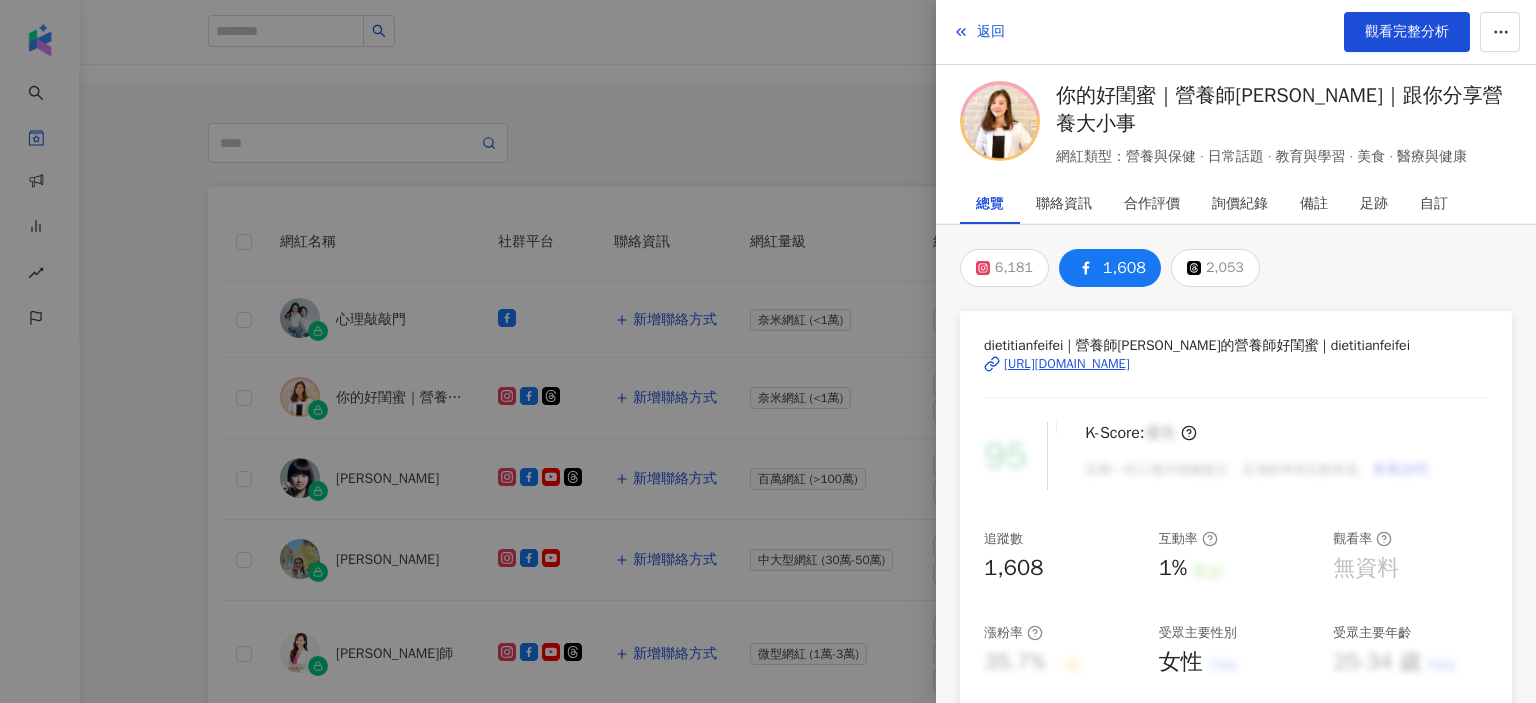 click on "[URL][DOMAIN_NAME]" at bounding box center (1067, 364) 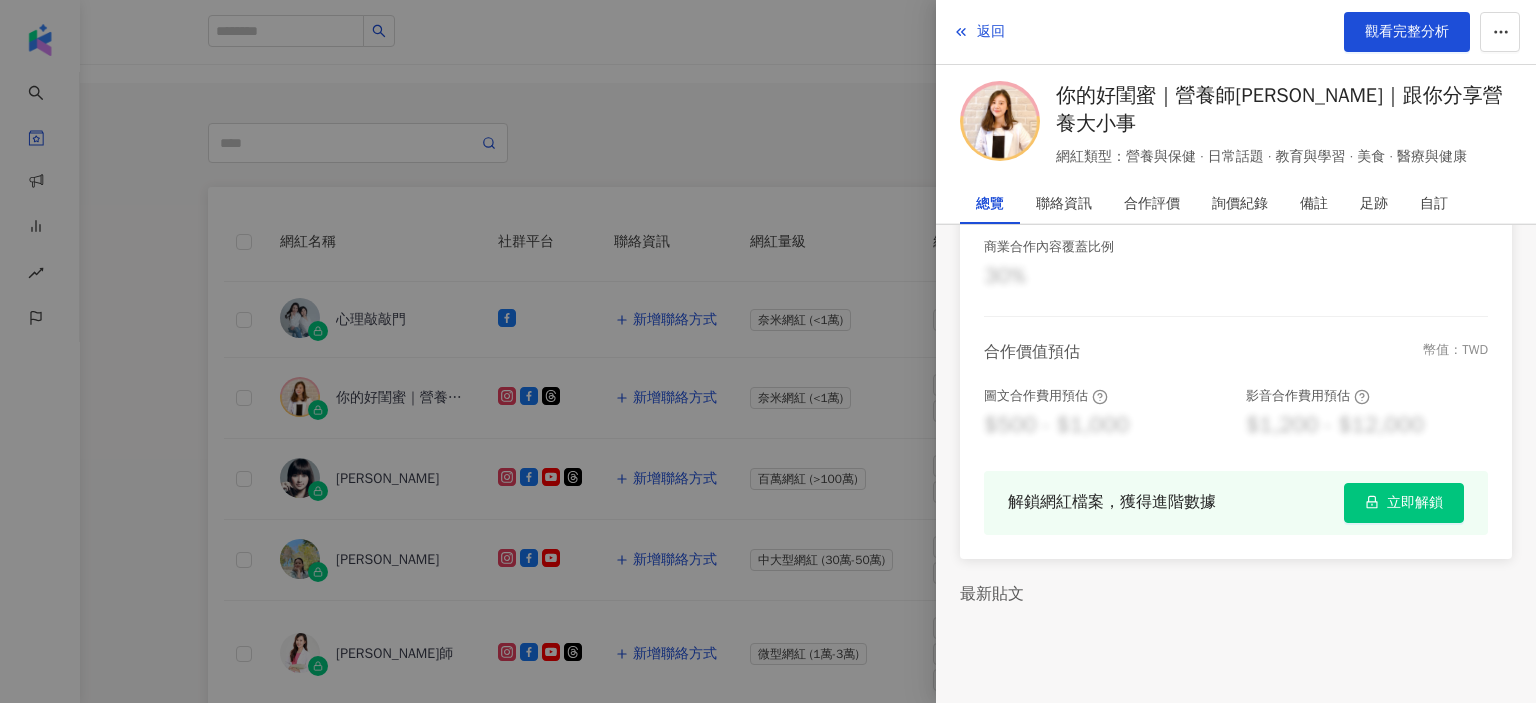 scroll, scrollTop: 540, scrollLeft: 0, axis: vertical 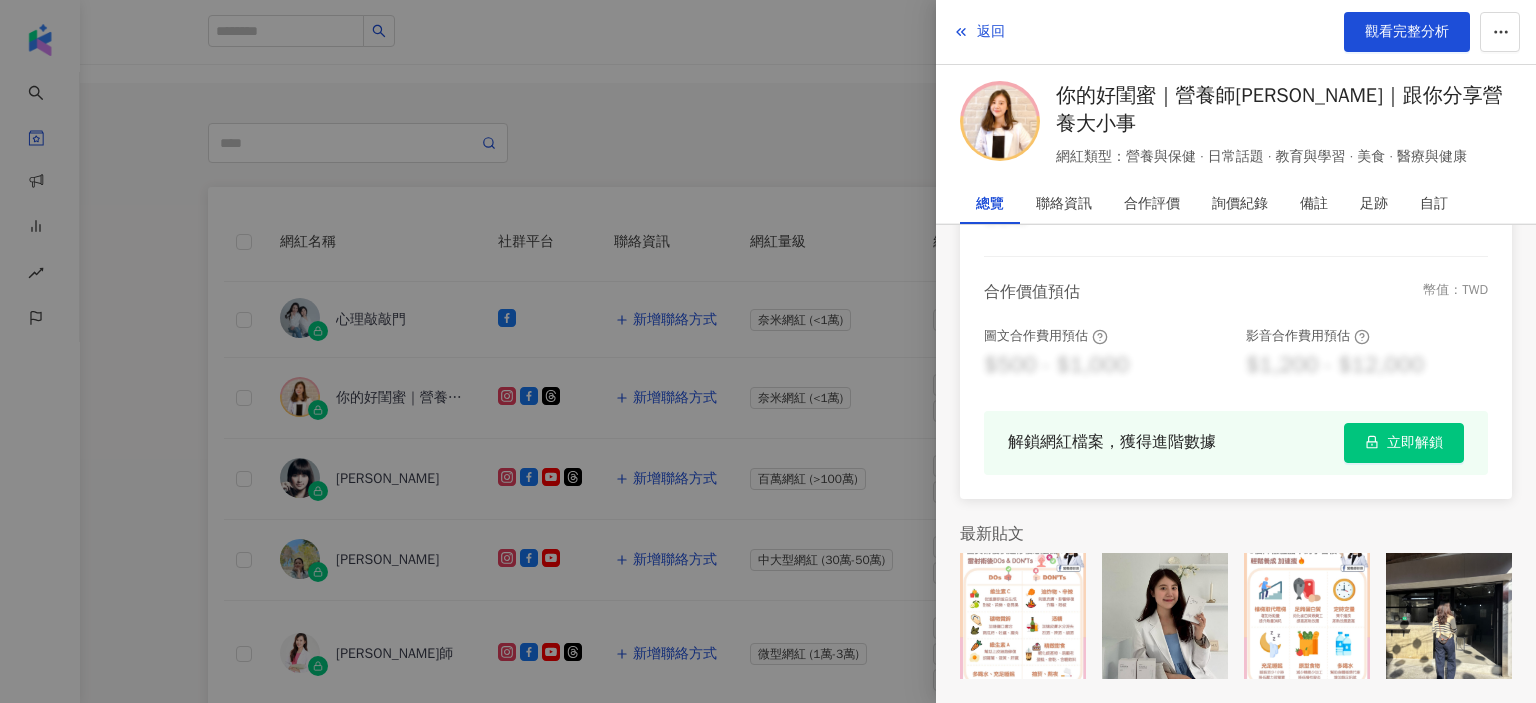click at bounding box center [768, 351] 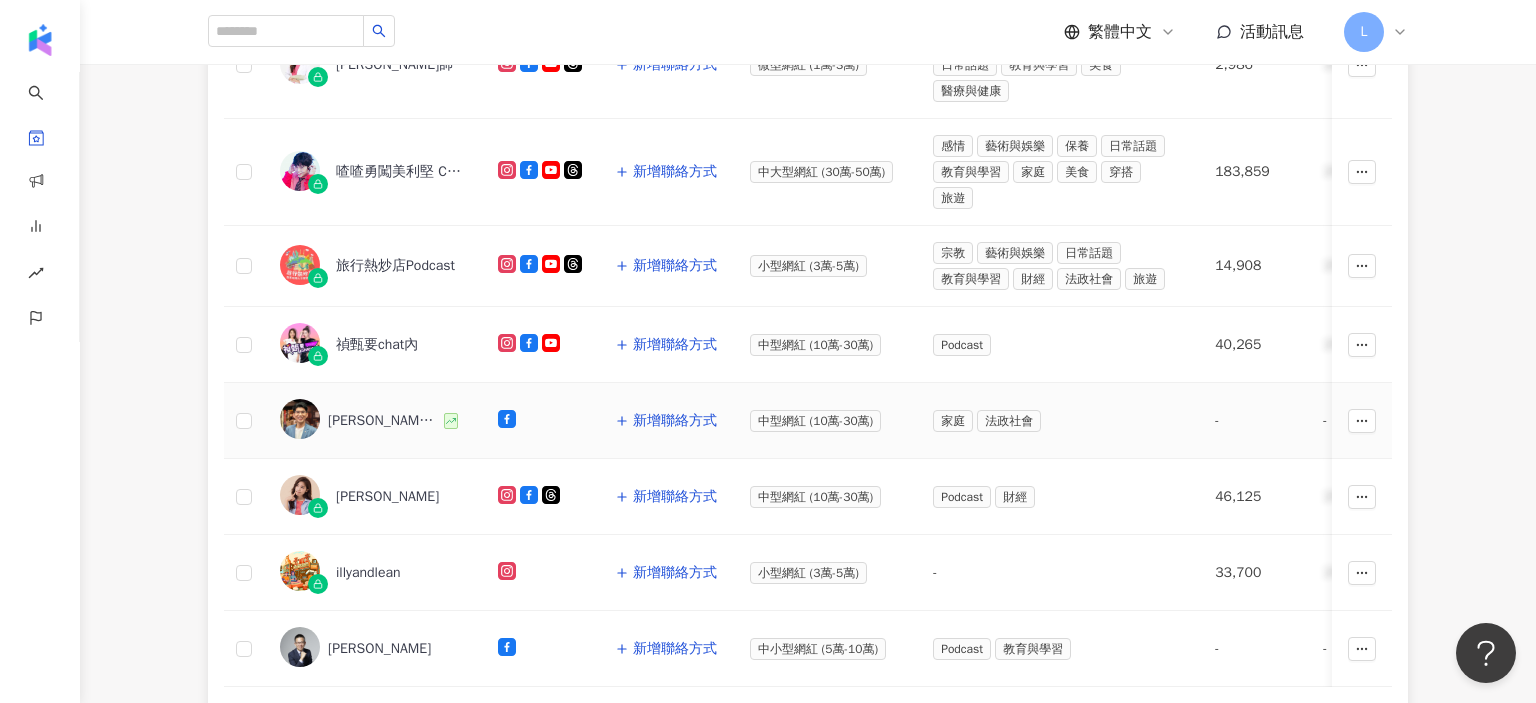 scroll, scrollTop: 883, scrollLeft: 0, axis: vertical 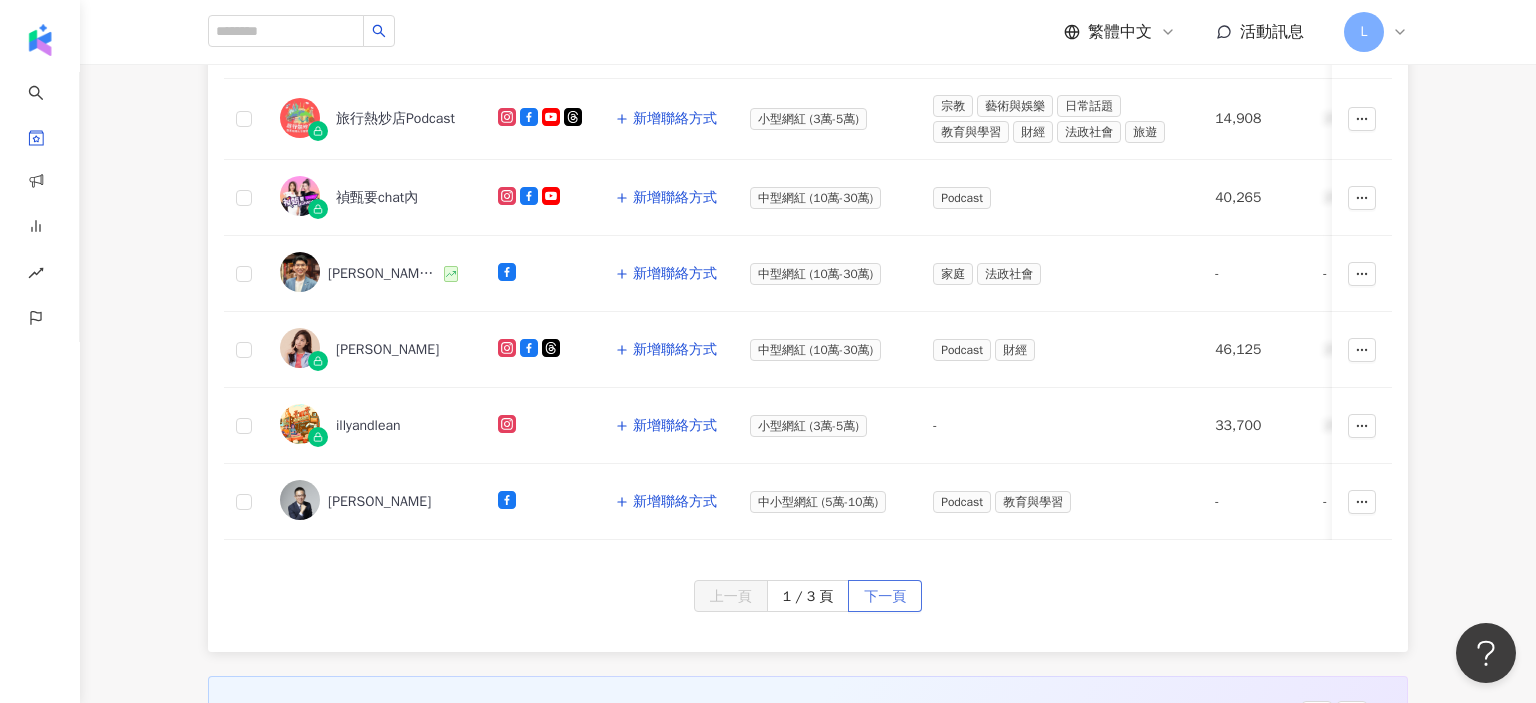 click on "下一頁" at bounding box center [885, 597] 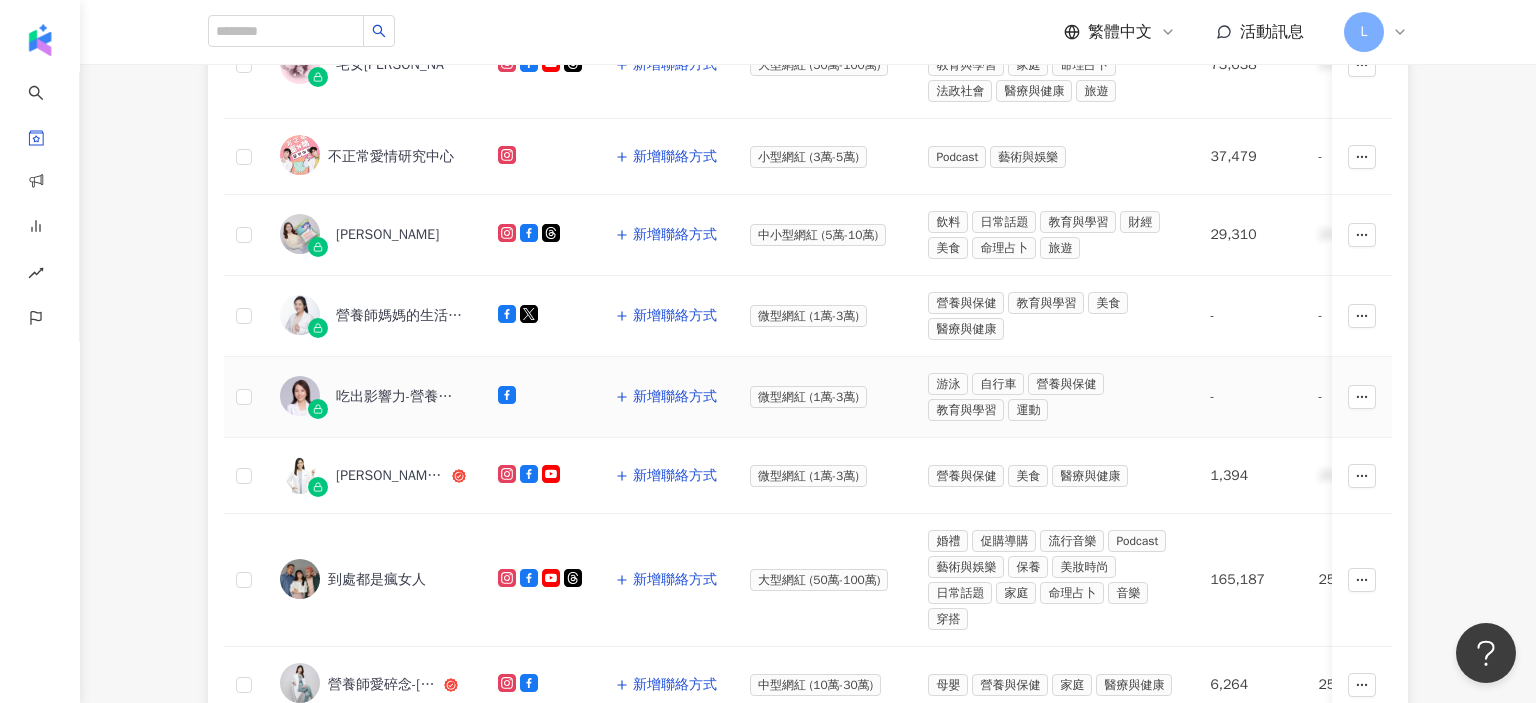 scroll, scrollTop: 588, scrollLeft: 0, axis: vertical 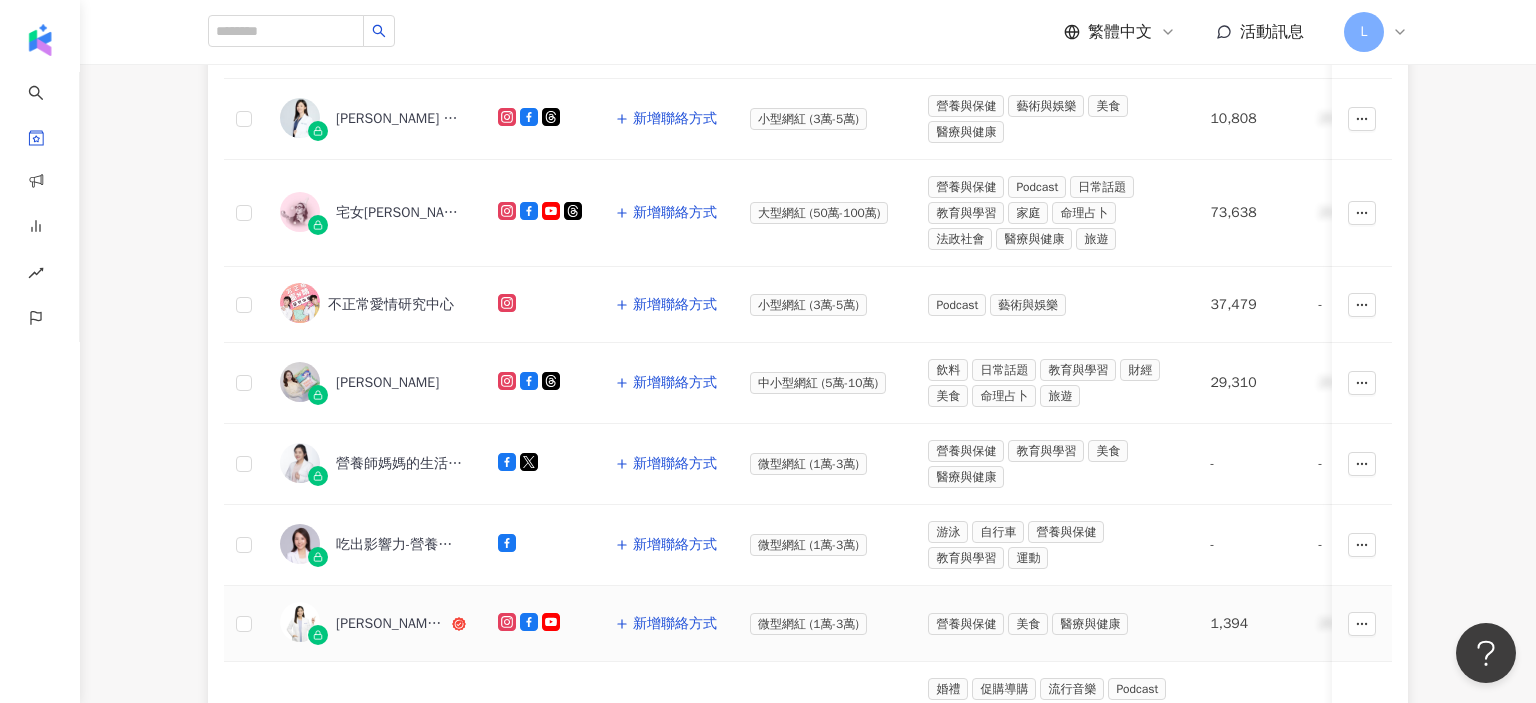 click on "[PERSON_NAME]營養師的小天地" at bounding box center (373, 623) 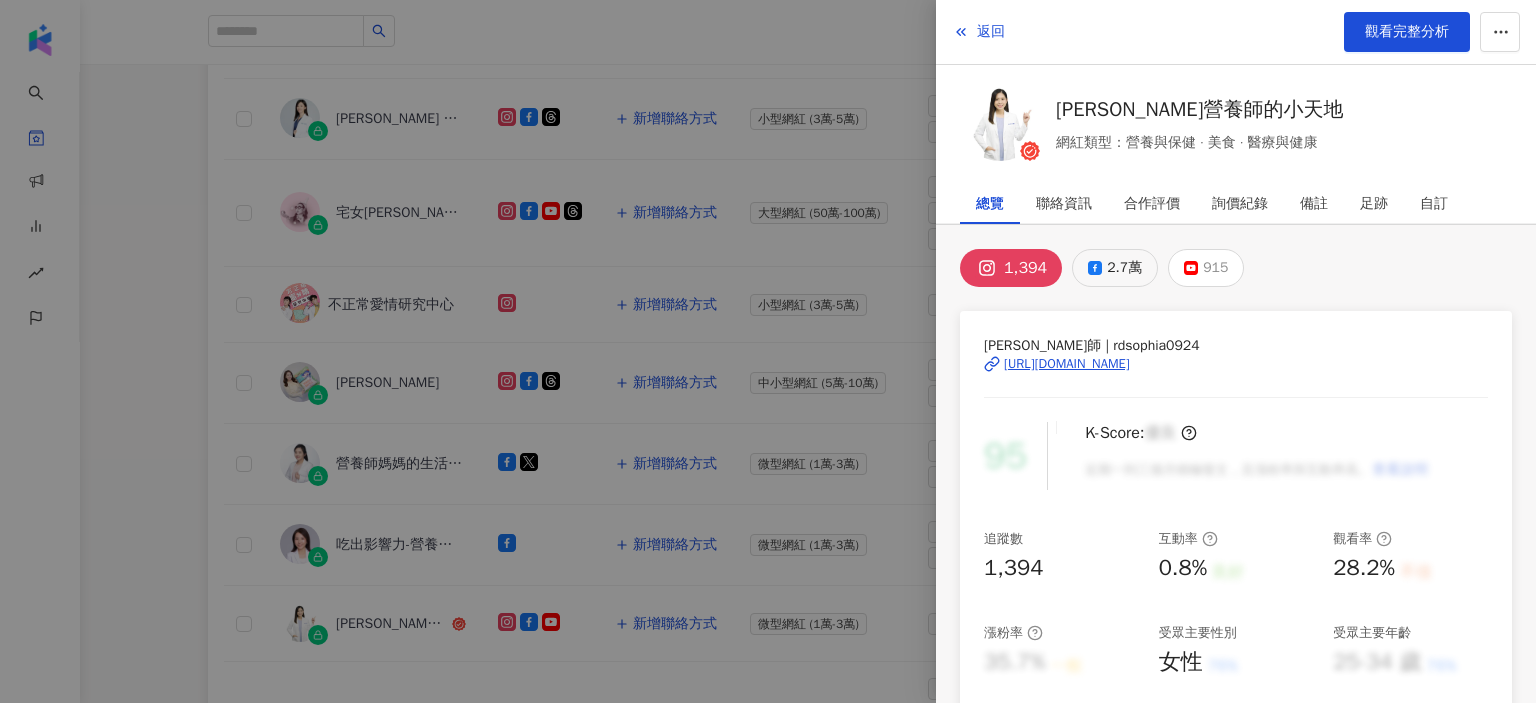 click on "2.7萬" at bounding box center (1124, 268) 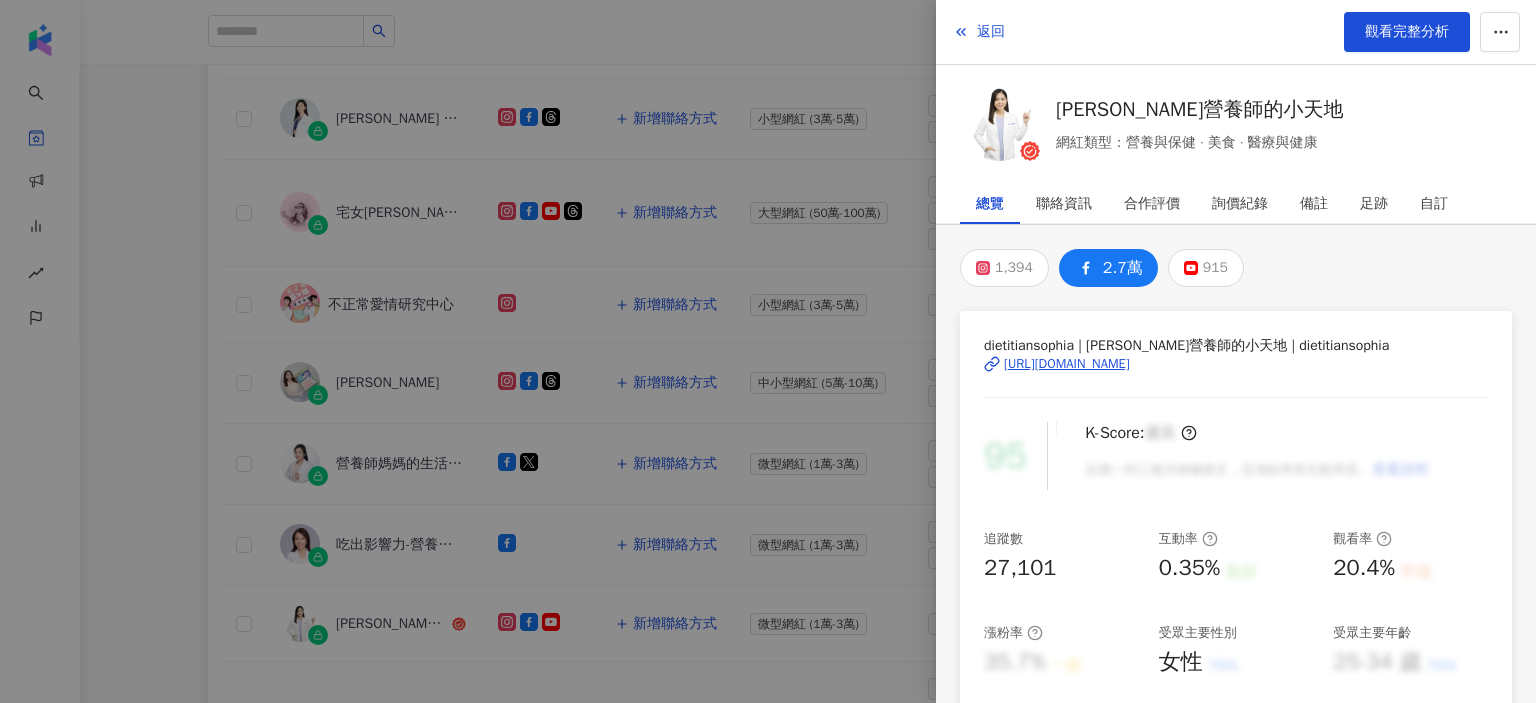 click on "[URL][DOMAIN_NAME]" at bounding box center (1067, 364) 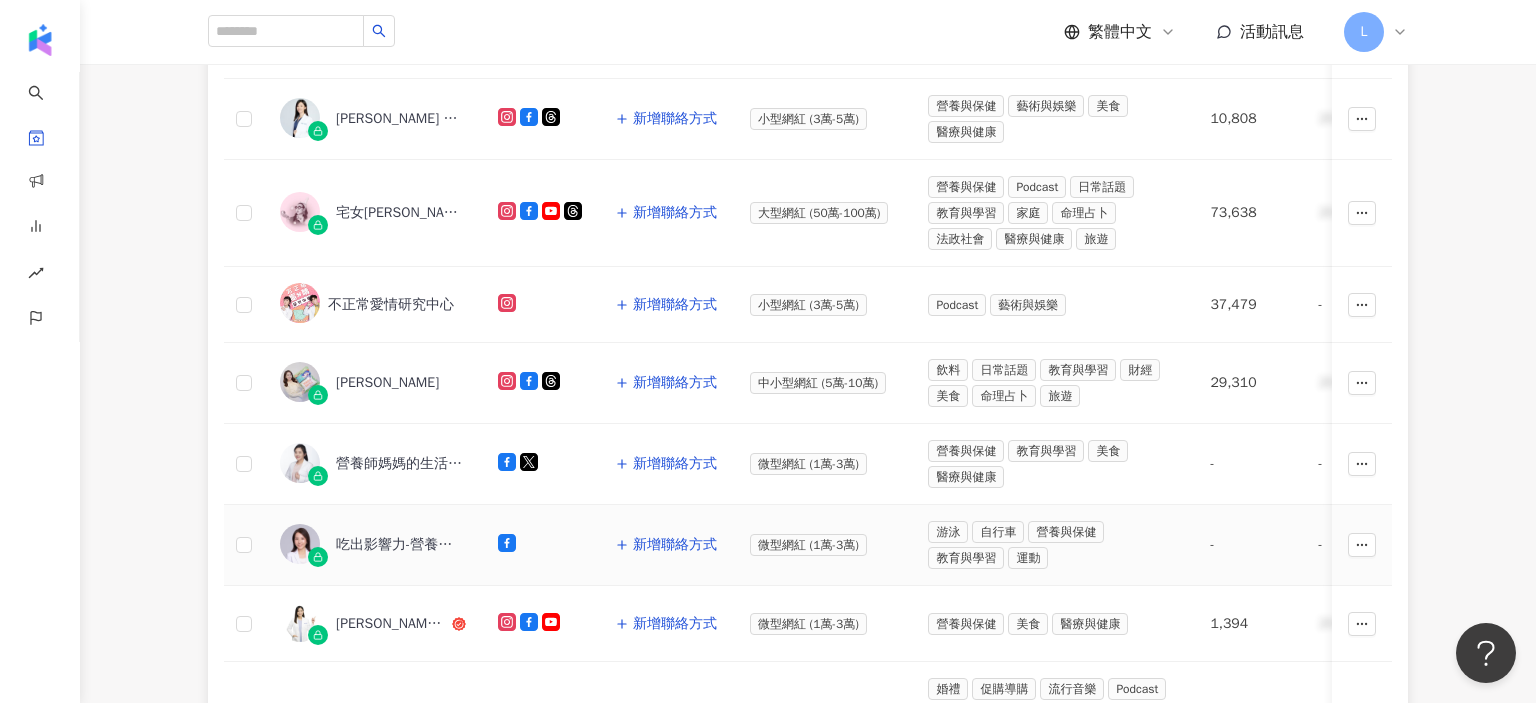 click on "吃出影響力-營養系劉沁瑜老師" at bounding box center [401, 545] 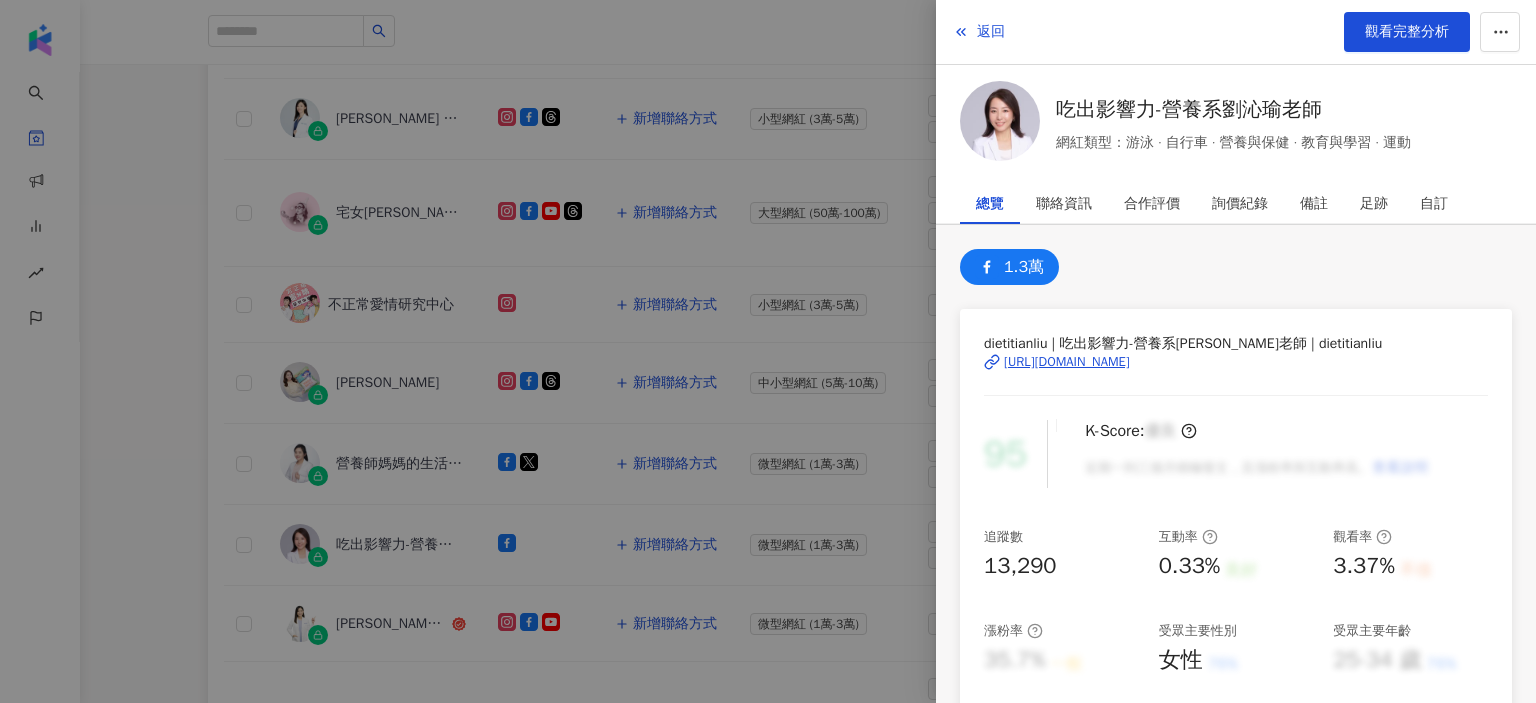 click on "[URL][DOMAIN_NAME]" at bounding box center (1067, 362) 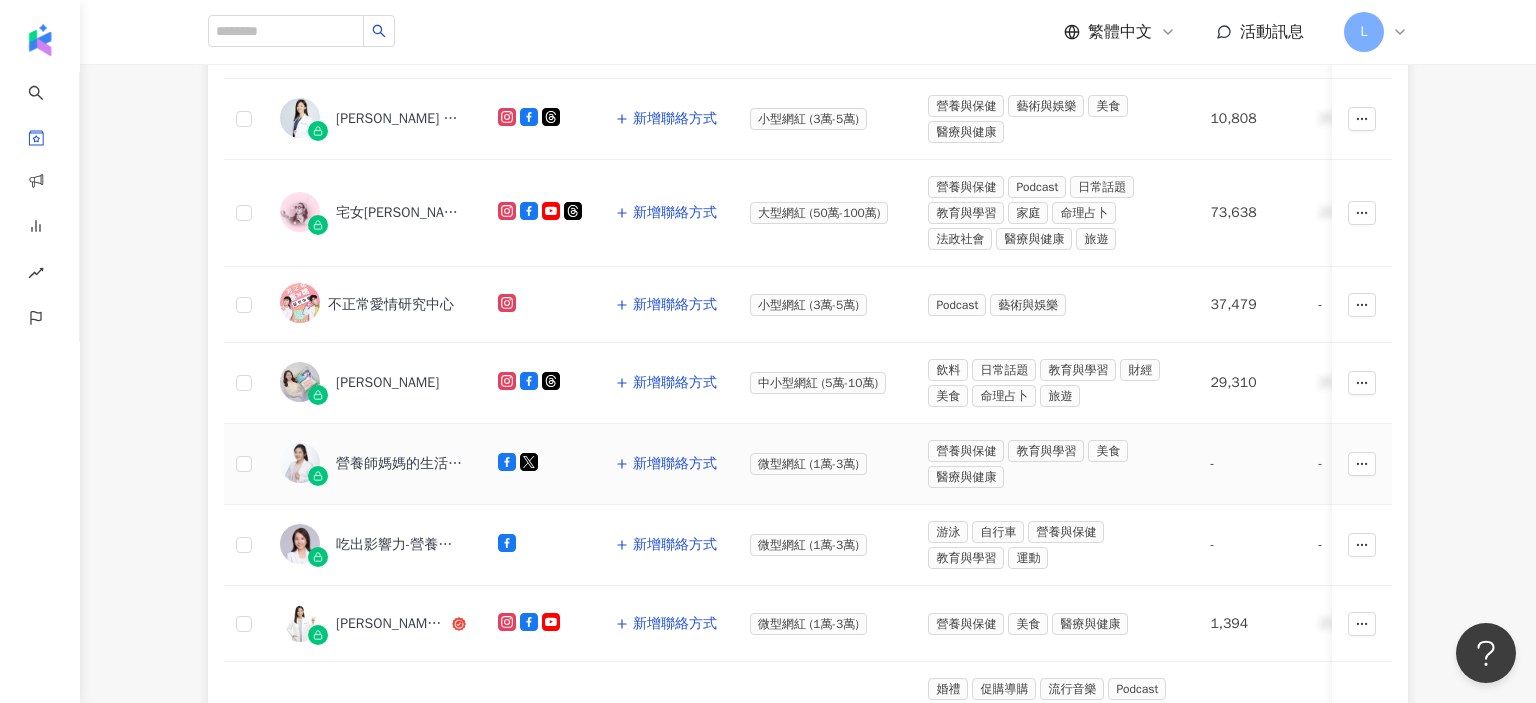 click on "營養師媽媽的生活筆記" at bounding box center (401, 464) 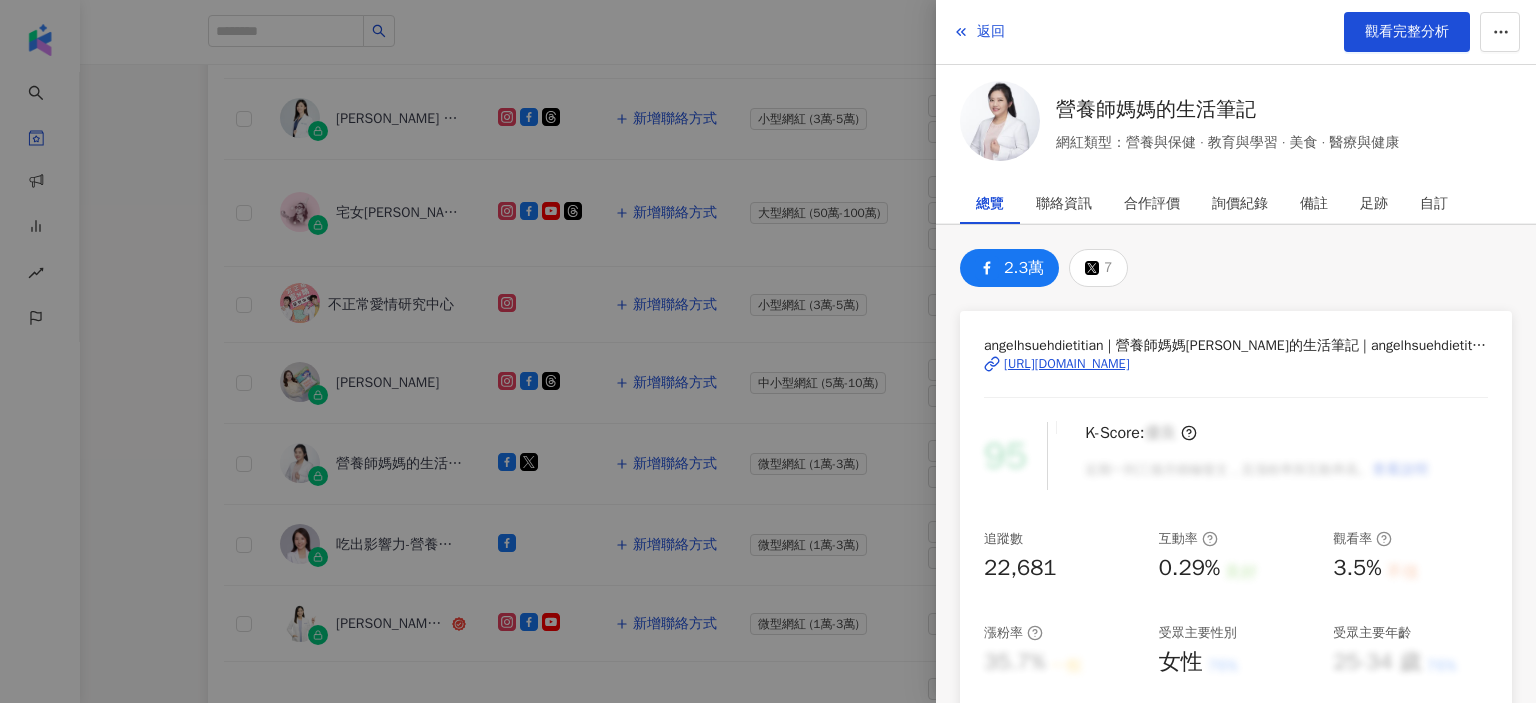 click on "[URL][DOMAIN_NAME]" at bounding box center (1067, 364) 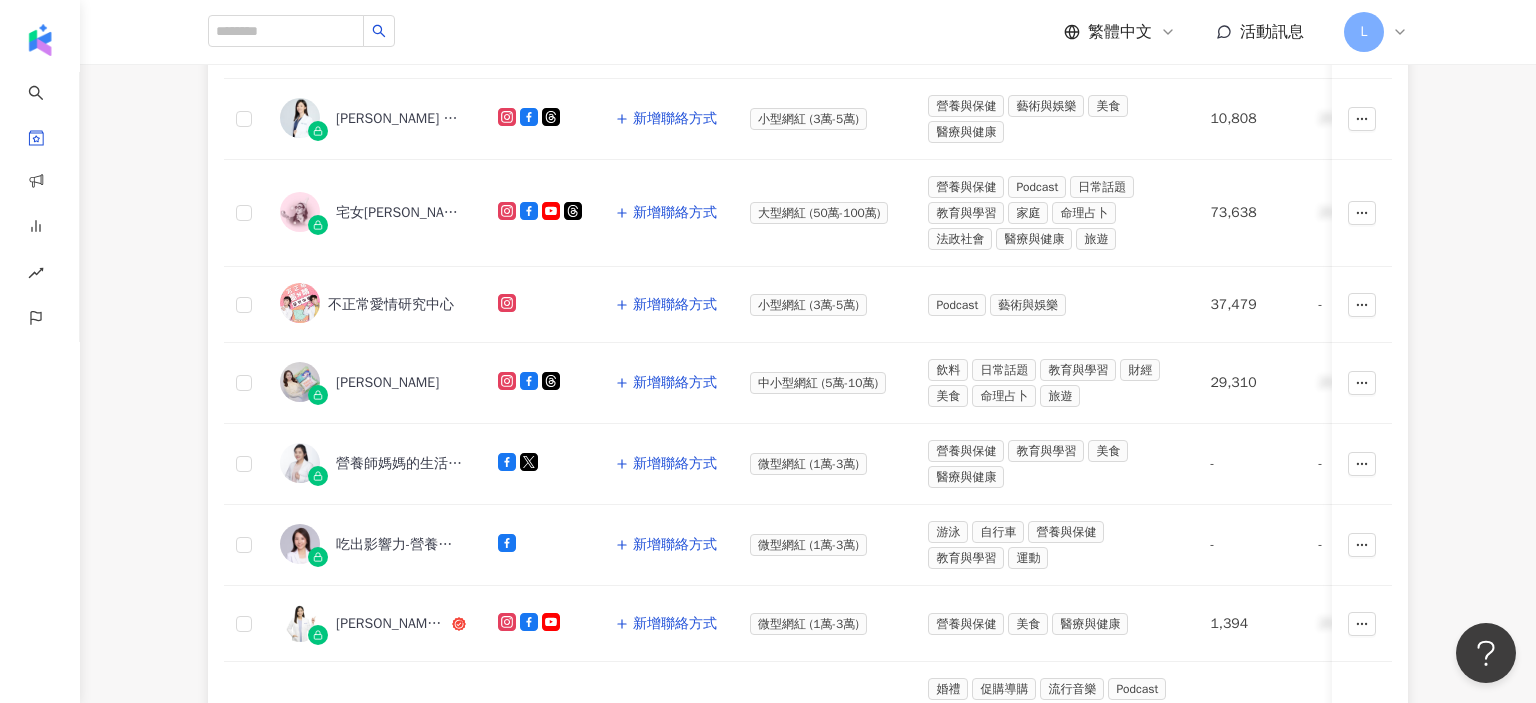 scroll, scrollTop: 1030, scrollLeft: 0, axis: vertical 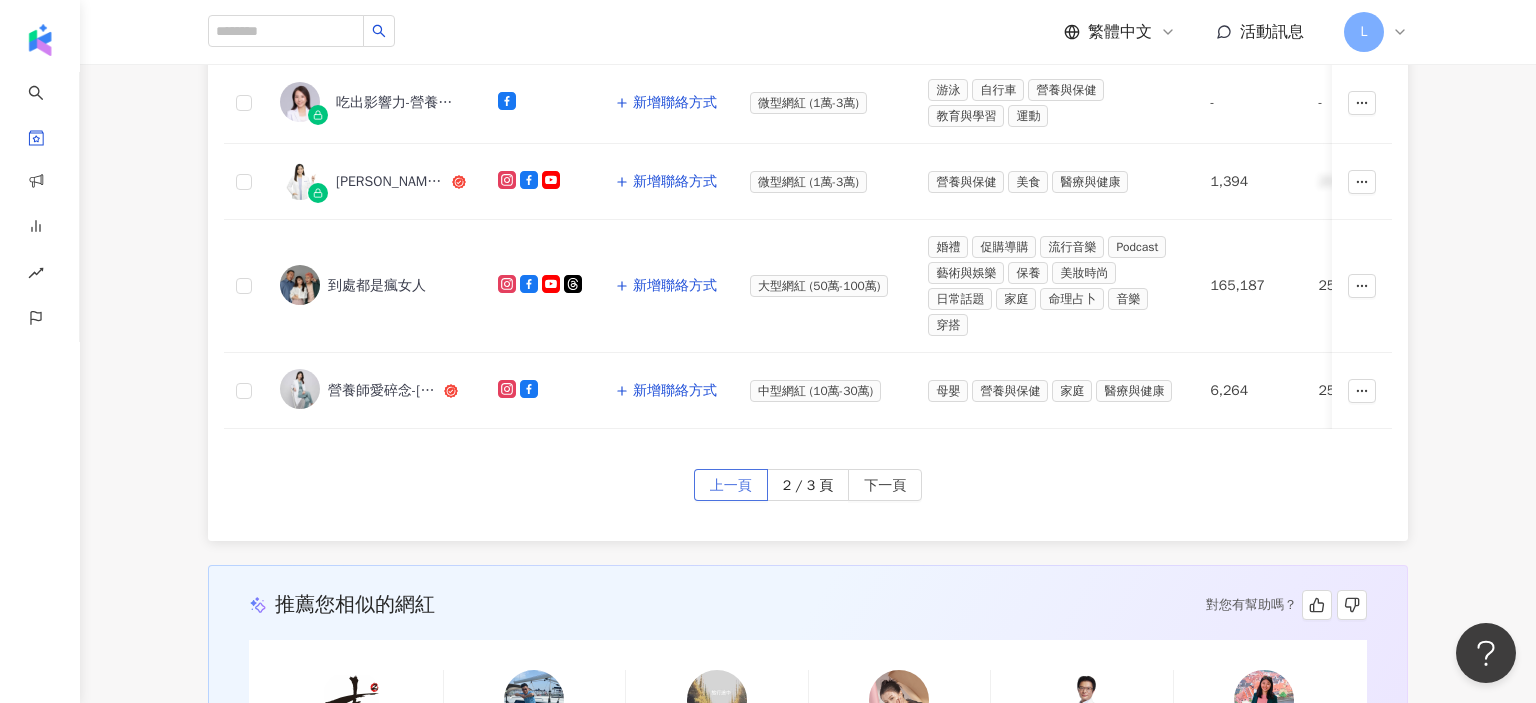 click on "上一頁" at bounding box center [731, 486] 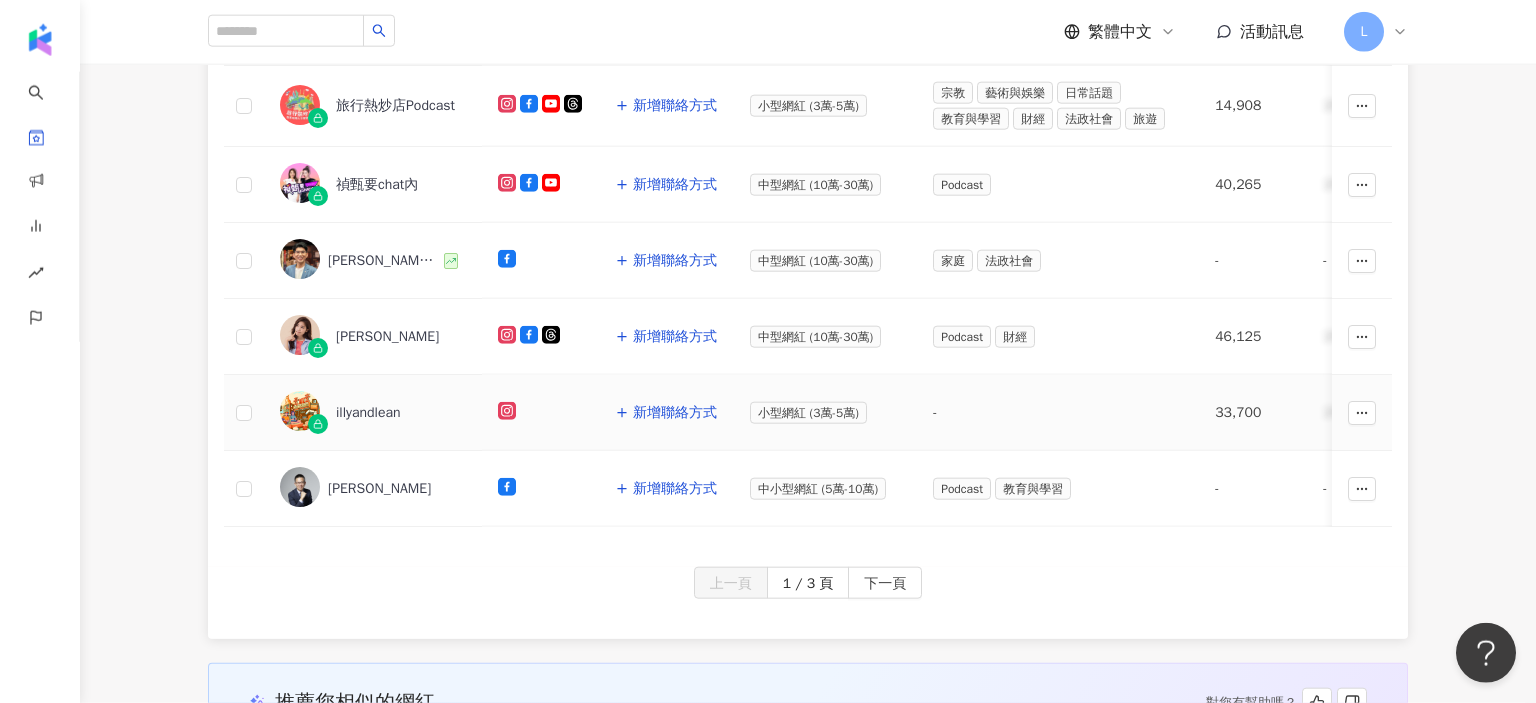scroll, scrollTop: 883, scrollLeft: 0, axis: vertical 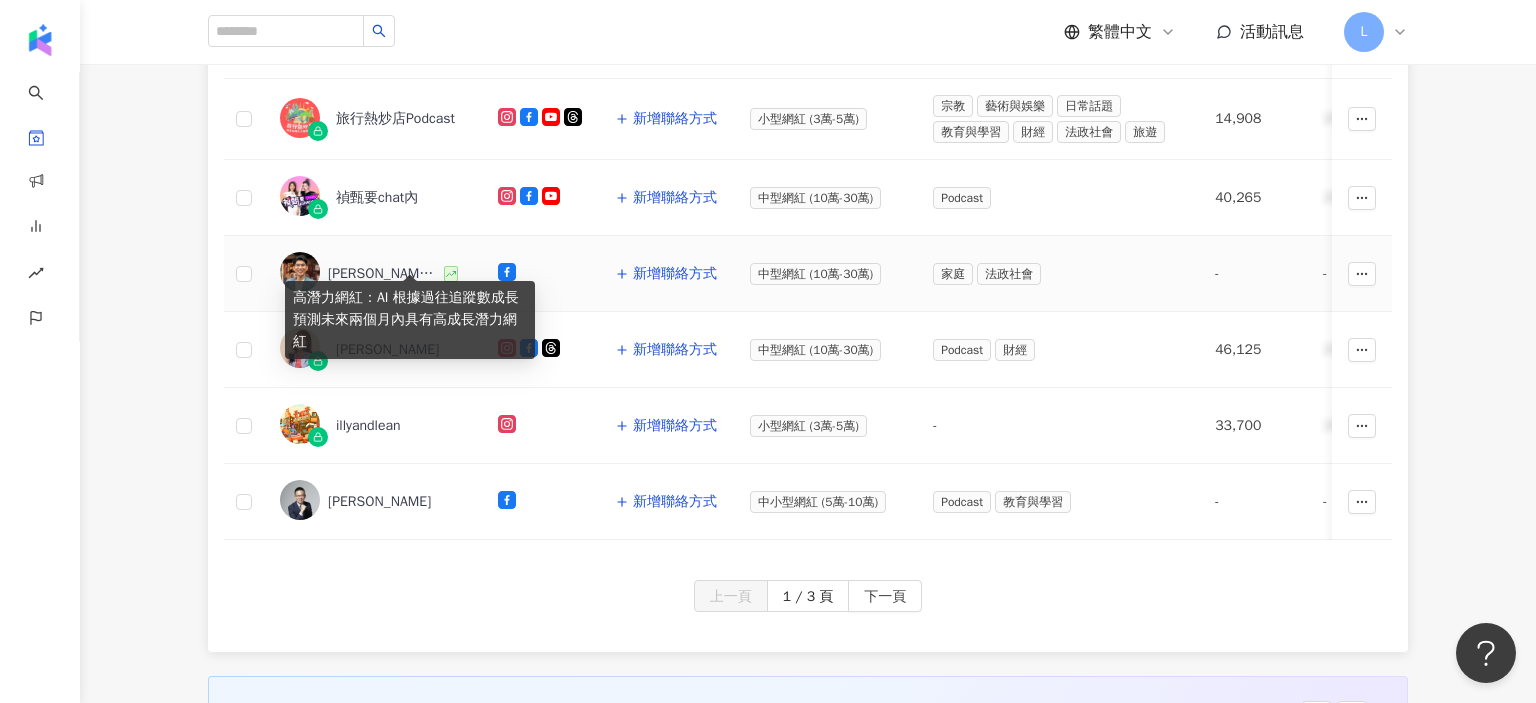 click on "[PERSON_NAME]律師" at bounding box center [373, 274] 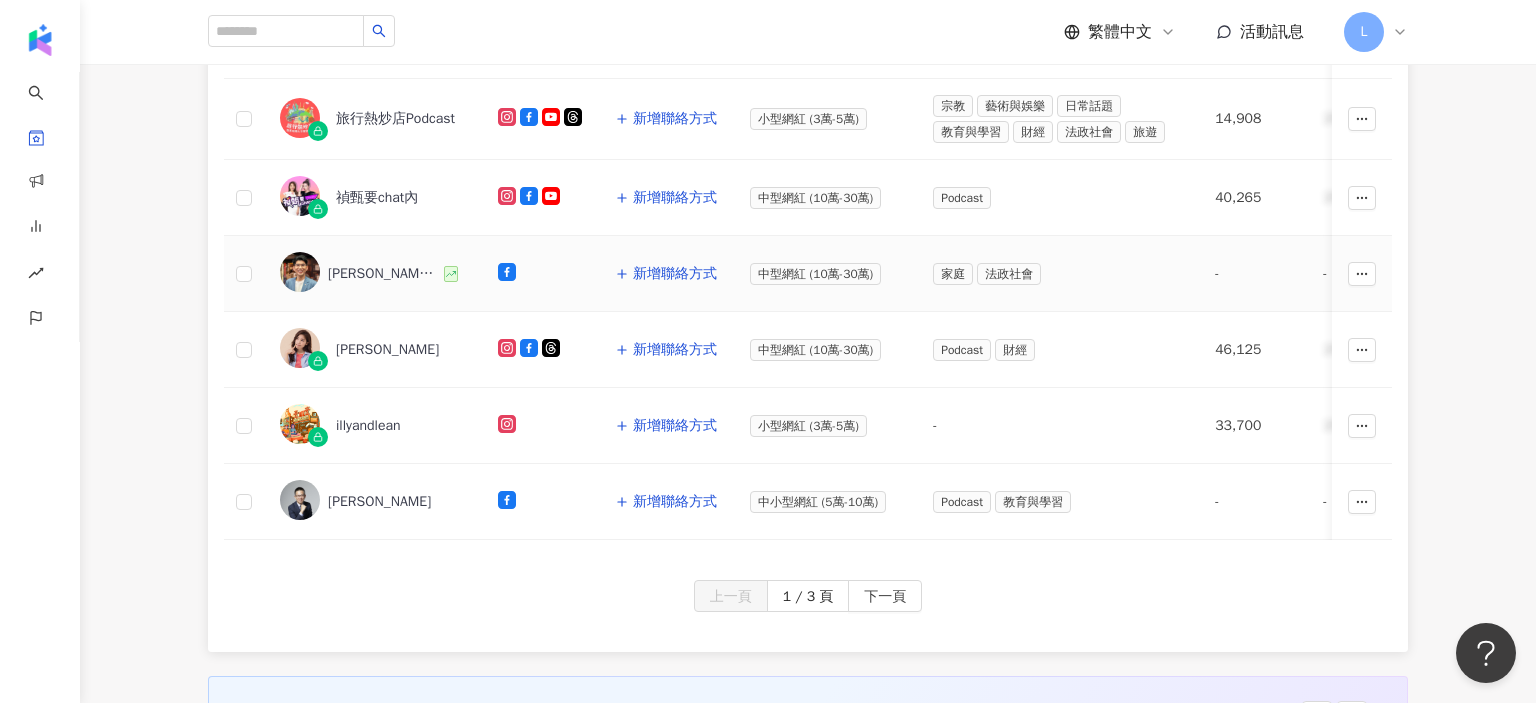 click on "[PERSON_NAME]律師" at bounding box center (384, 274) 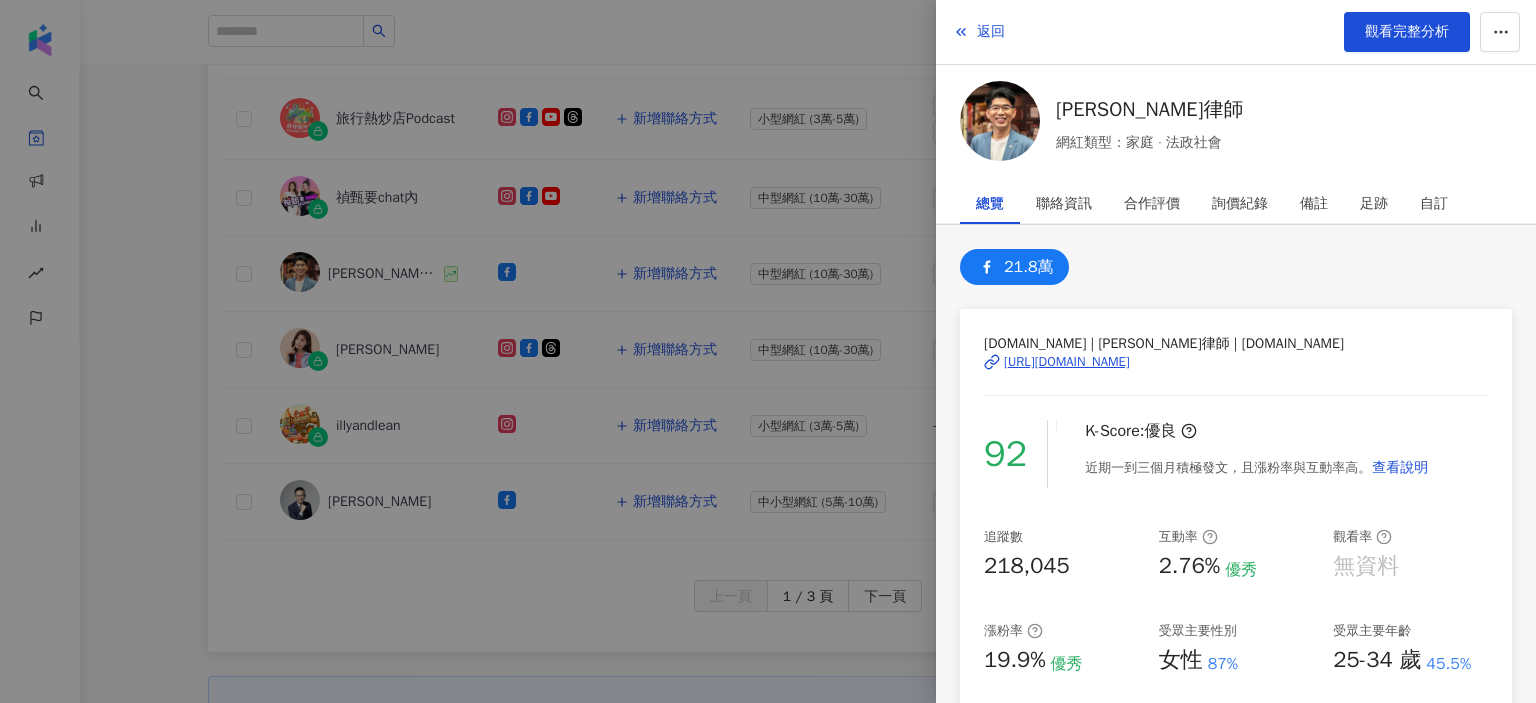 click at bounding box center [768, 351] 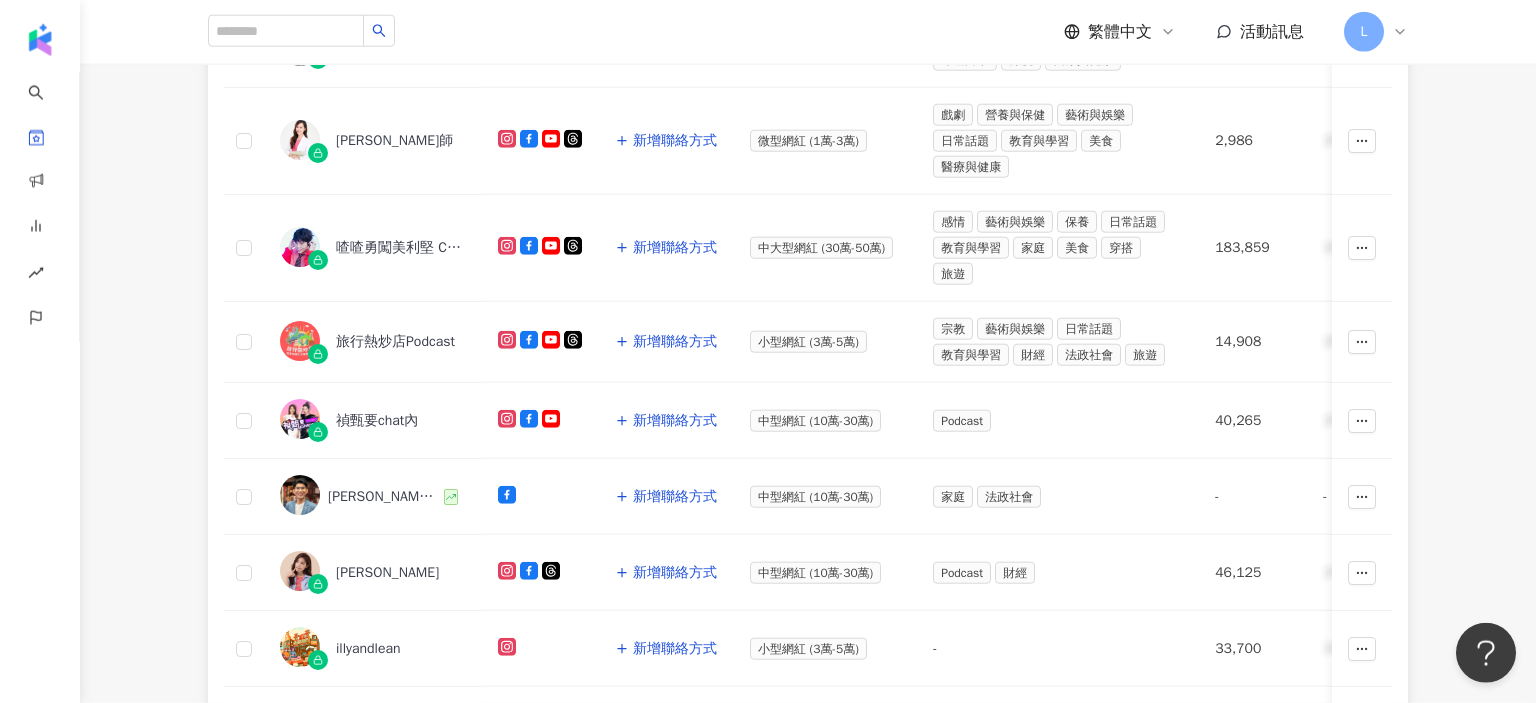 scroll, scrollTop: 588, scrollLeft: 0, axis: vertical 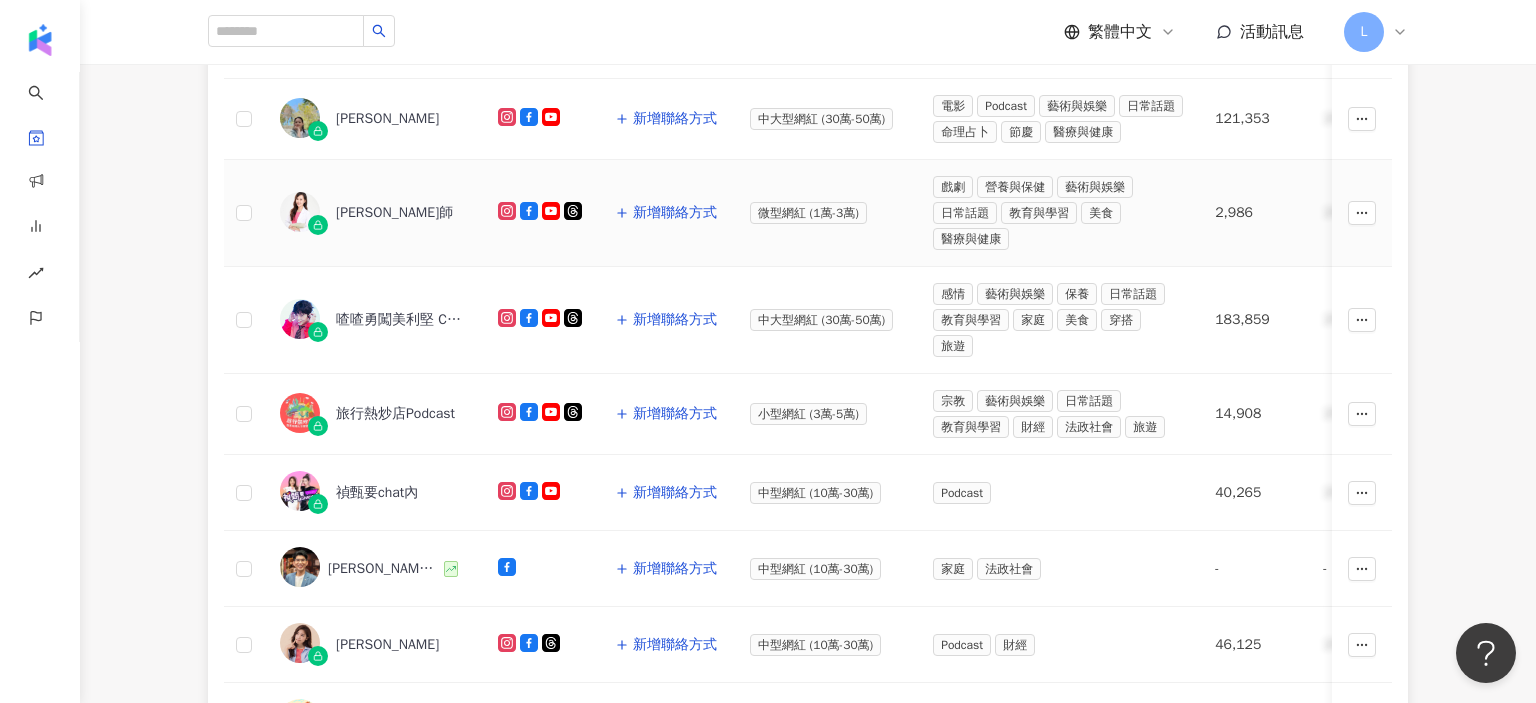 click on "[PERSON_NAME]師" at bounding box center [401, 213] 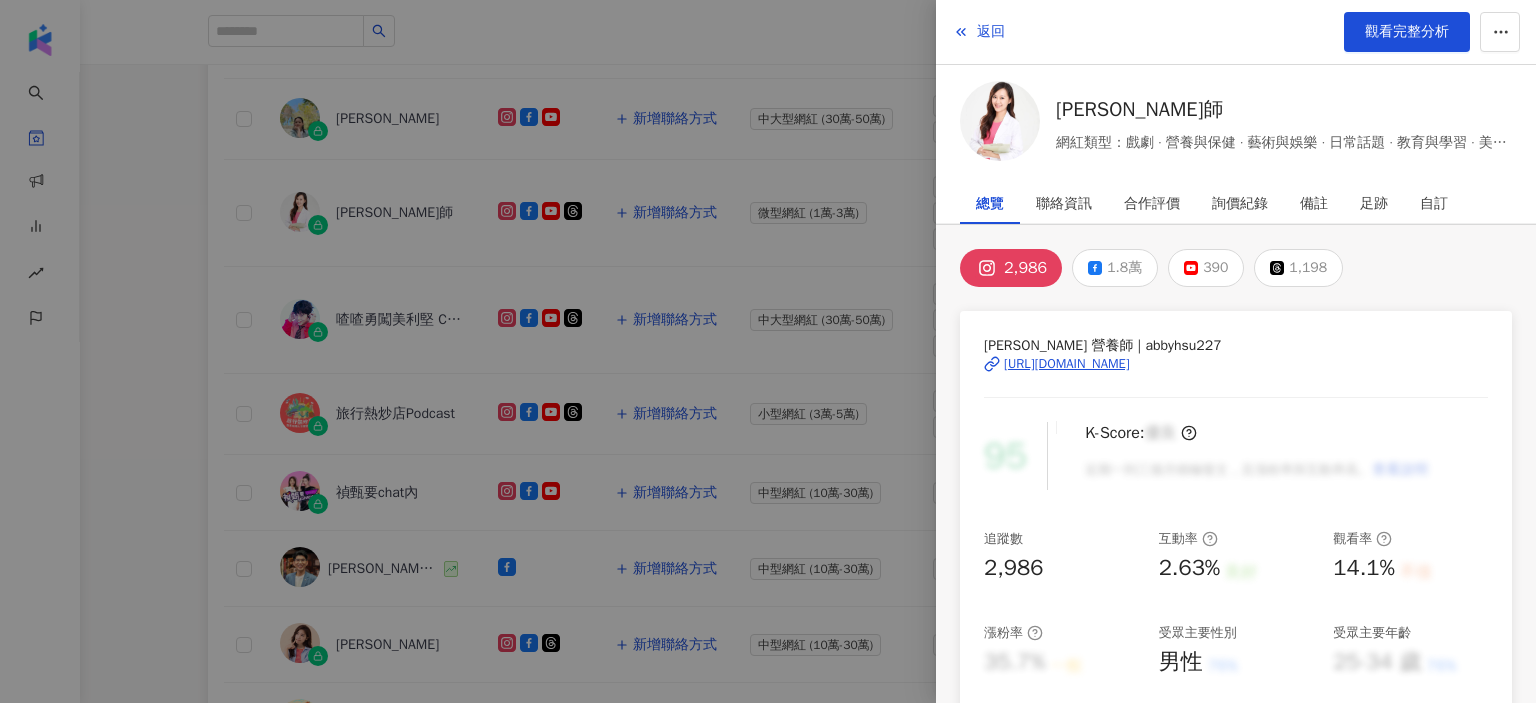 click on "[URL][DOMAIN_NAME]" at bounding box center [1067, 364] 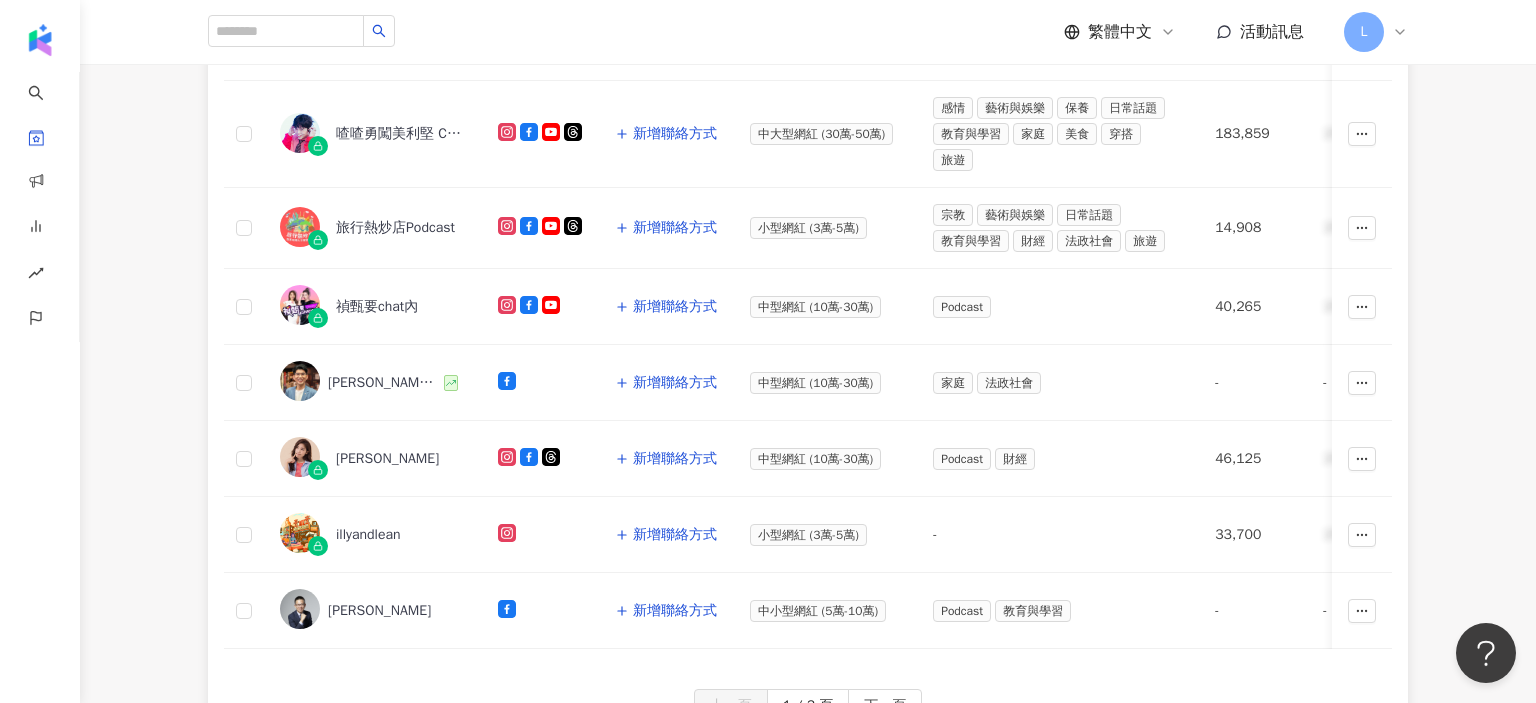 scroll, scrollTop: 883, scrollLeft: 0, axis: vertical 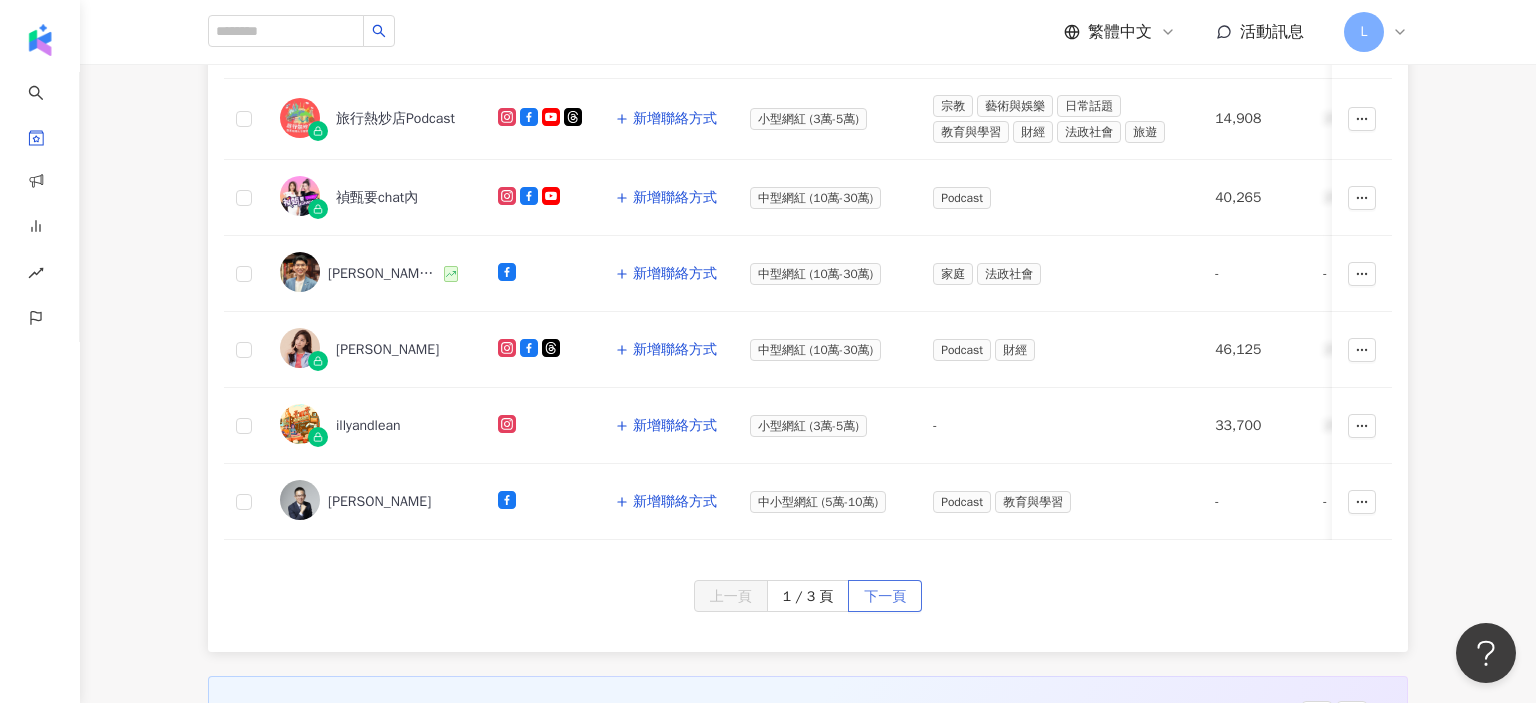 click on "下一頁" at bounding box center (885, 596) 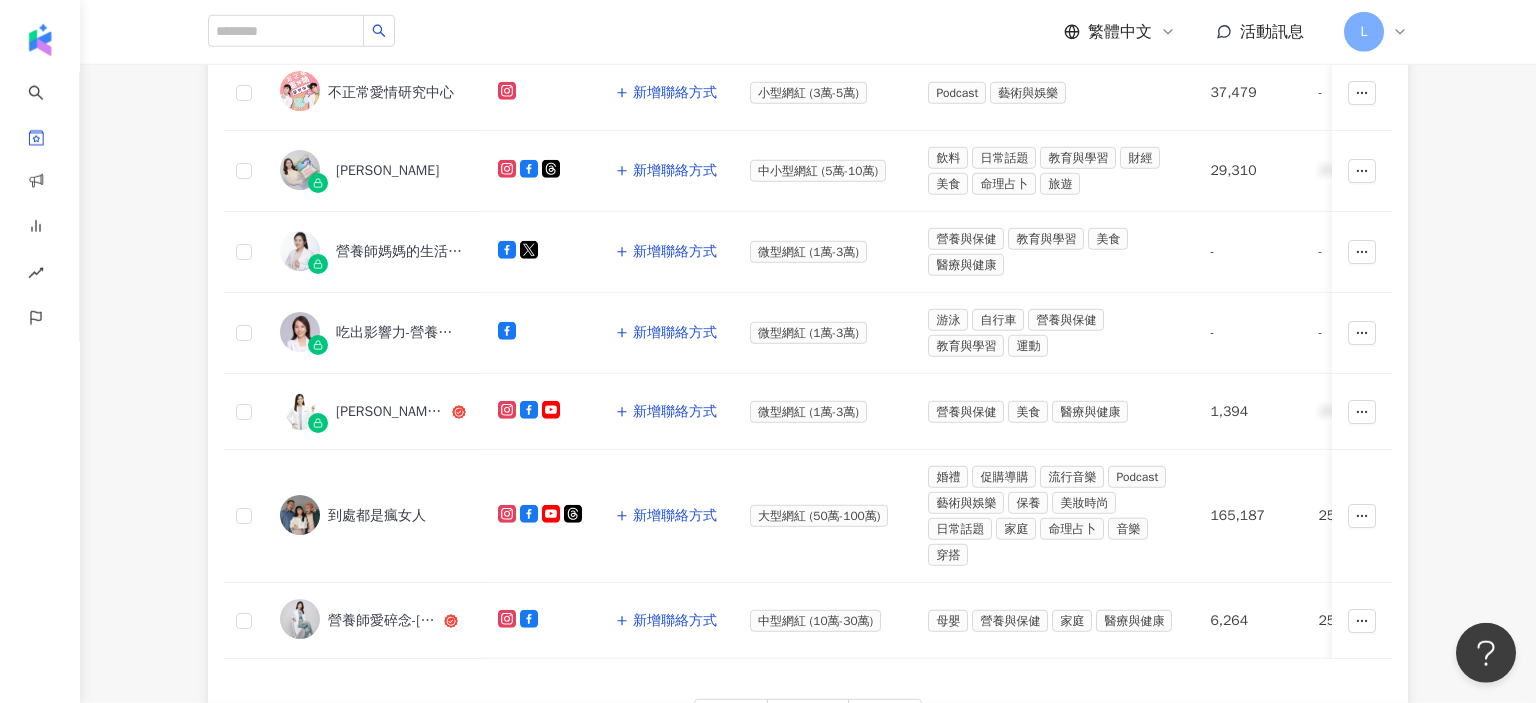scroll, scrollTop: 736, scrollLeft: 0, axis: vertical 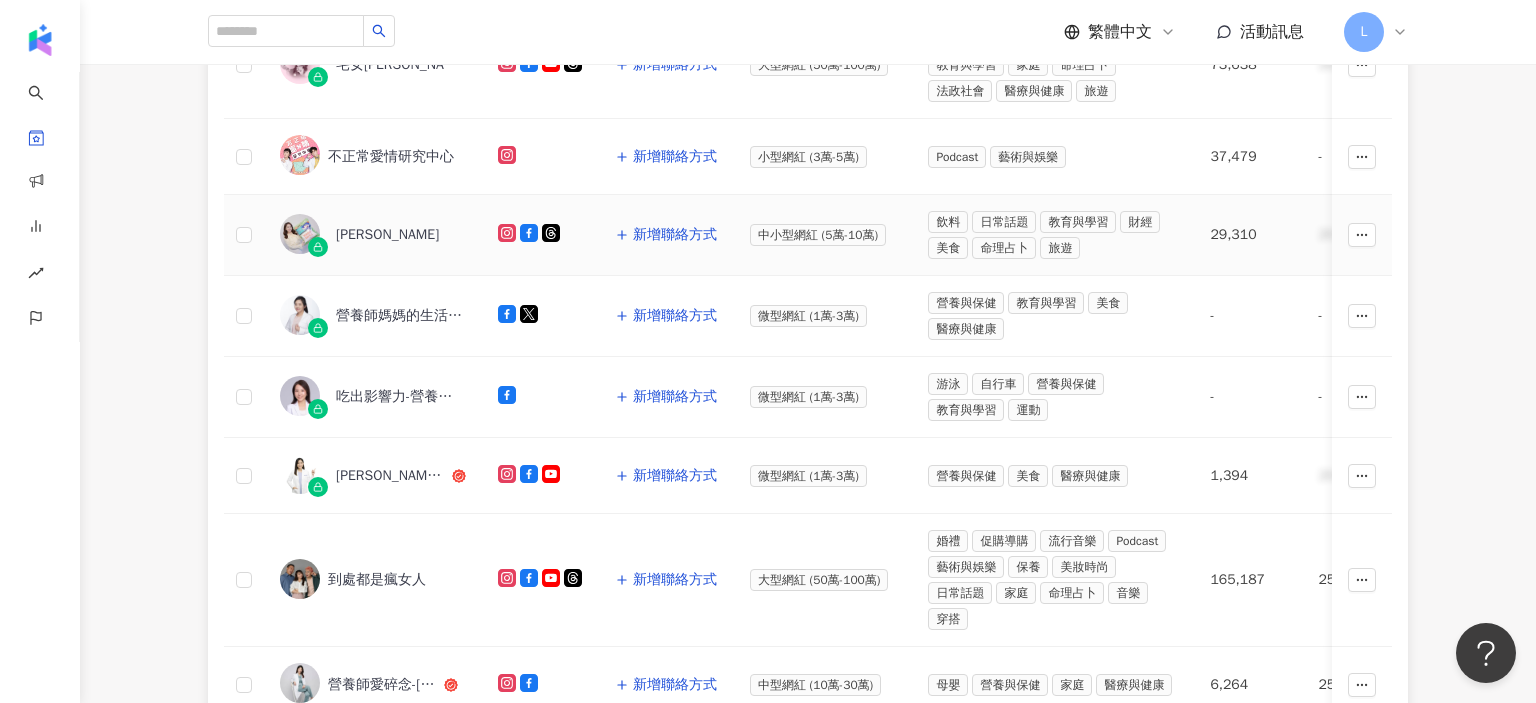 click on "[PERSON_NAME]" at bounding box center (387, 235) 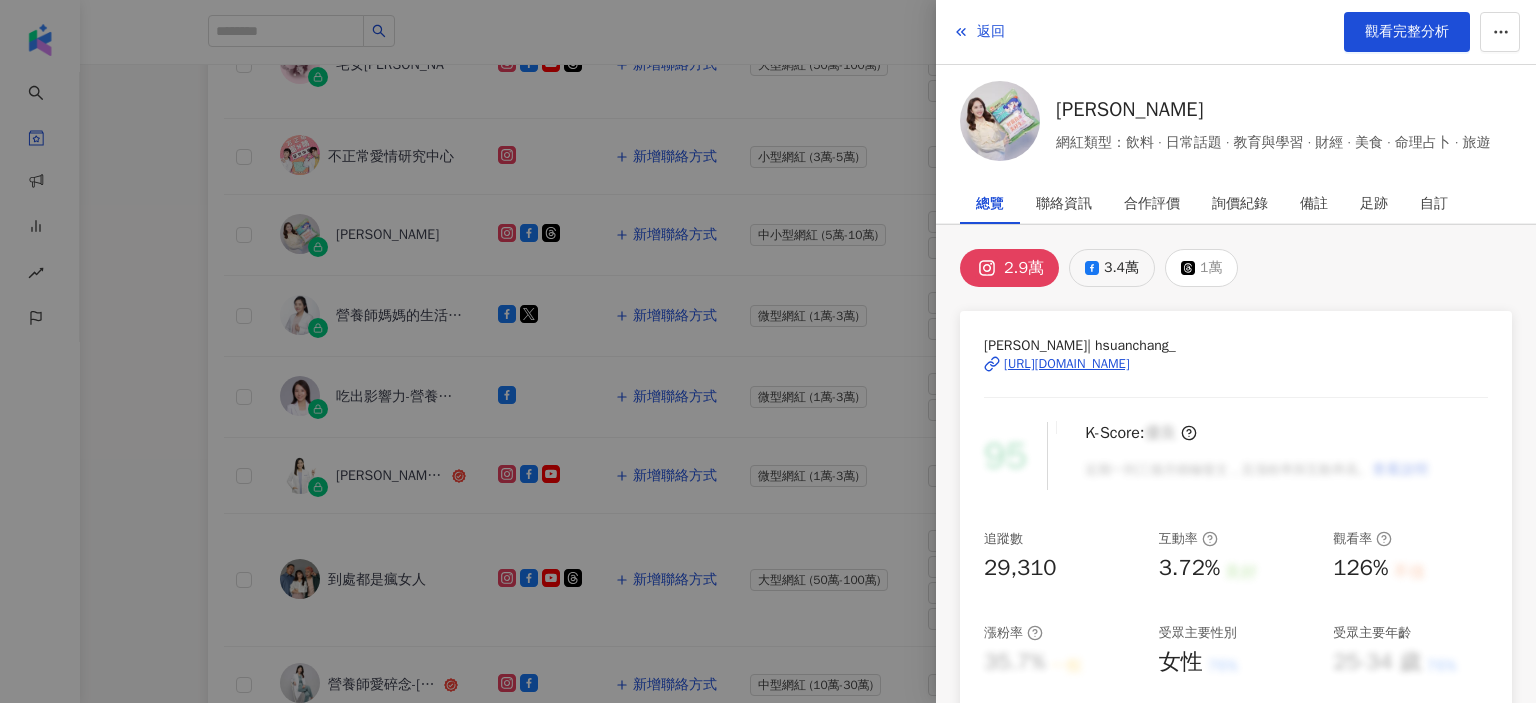 click 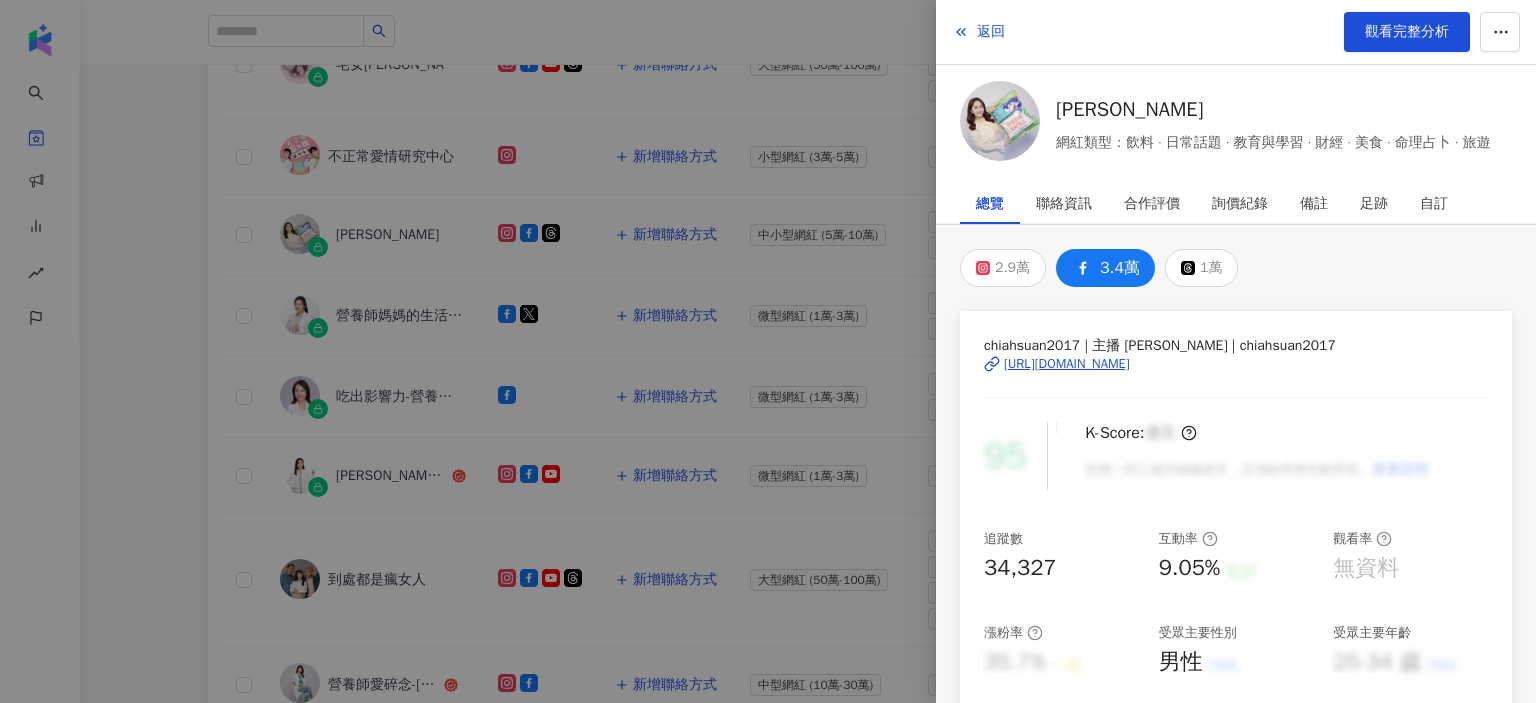 click on "[URL][DOMAIN_NAME]" at bounding box center [1067, 364] 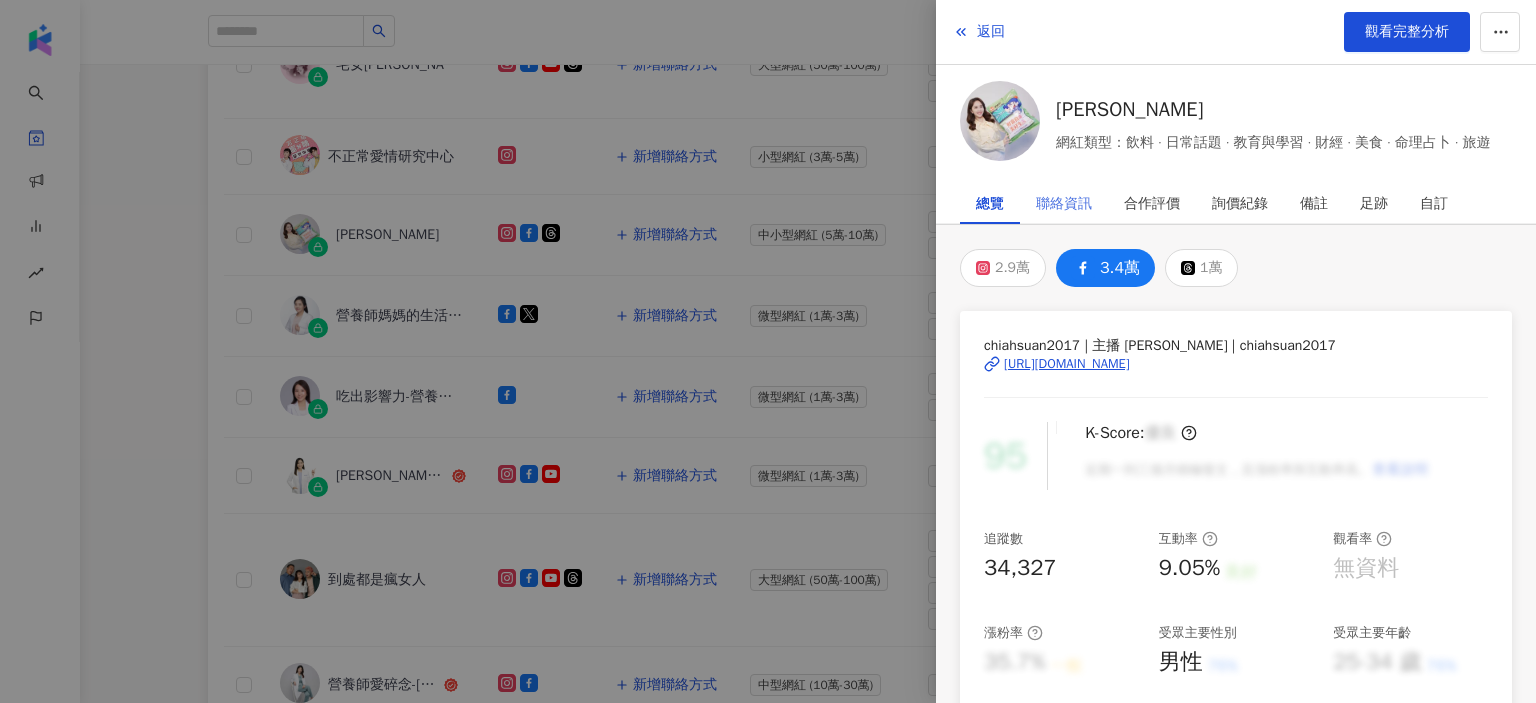 click at bounding box center [768, 351] 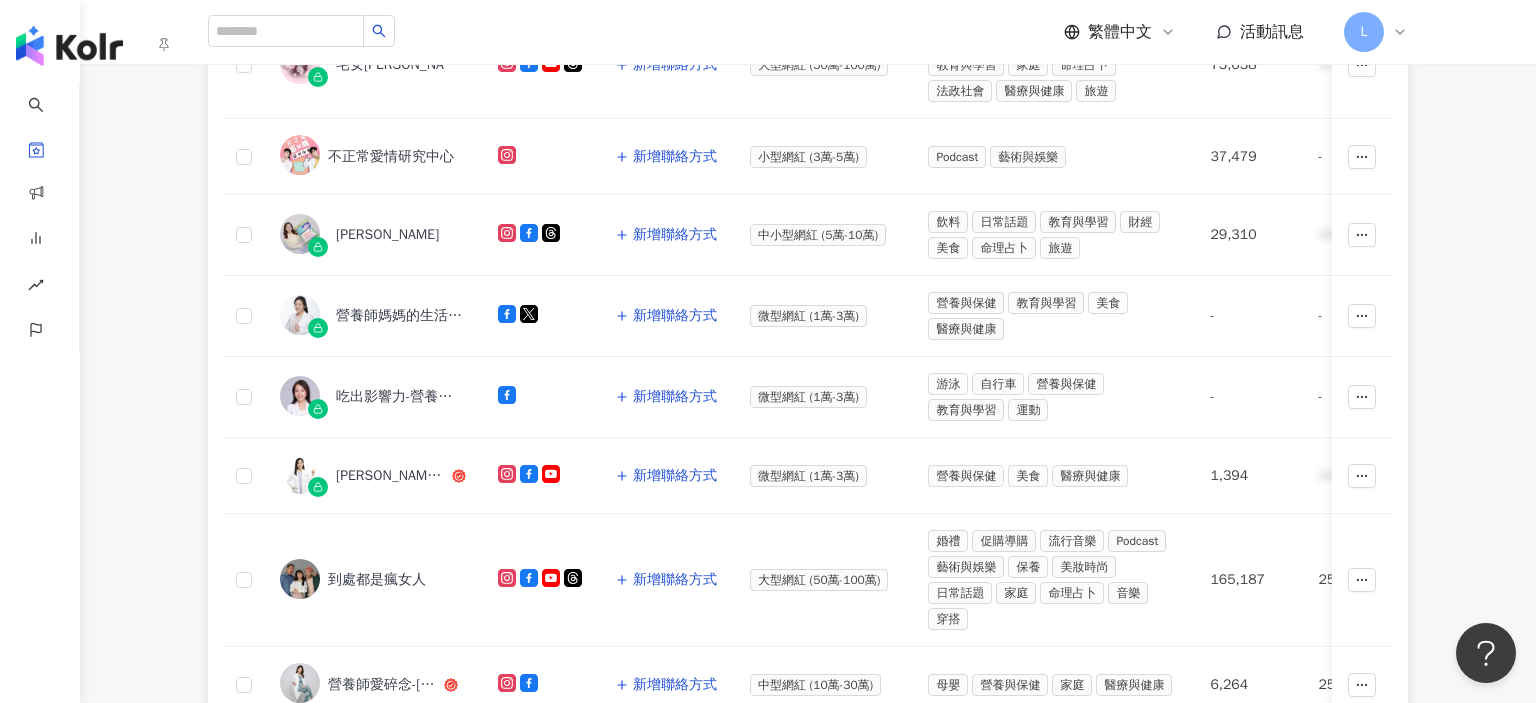 click on "網紅名稱 社群平台 聯絡資訊 網紅量級 網紅類型 追蹤數 受眾主要年齡 受眾主要性別 互動率 近三個月 Reels 觀看率 近三個月 圖文預估觸及數 近三個月 追蹤數 受眾主要性別 受眾主要年齡 互動率 近三個月 觀看率 近三個月 圖文預估觸及數 近三個月 操作                                       [PERSON_NAME] 新增聯絡方式 中小型網紅 (5萬-10萬) 氣候和環境 日常話題 教育與學習 財經 法政社會 旅遊 2,[PHONE_NUMBER] 歲 (46.7%) 女性 (46.7%) 2.48% 85.5% 1.2萬-2.2萬 49,334 女性 (46.7%) 20-24 歲 (46.7%) 2.72% 78.4% 1.2萬-2.2萬 華視主播-[PERSON_NAME] 新增聯絡方式 中小型網紅 (5萬-10萬) 台灣旅遊 藝術與娛樂 教育與學習 美食 法政社會 旅遊 10,[PHONE_NUMBER] 歲 (46.7%) 男性 (46.7%) 0.43% 60.3% 1.2萬-2.2萬 66,243 男性 (46.7%) 20-24 歲 (46.7%) 3.28% 0% 1.2萬-2.2[PERSON_NAME]姐[PERSON_NAME]聯絡方式 中小型網紅 (5萬-10萬) 教育與學習 家庭 美食 旅遊" at bounding box center [808, 216] 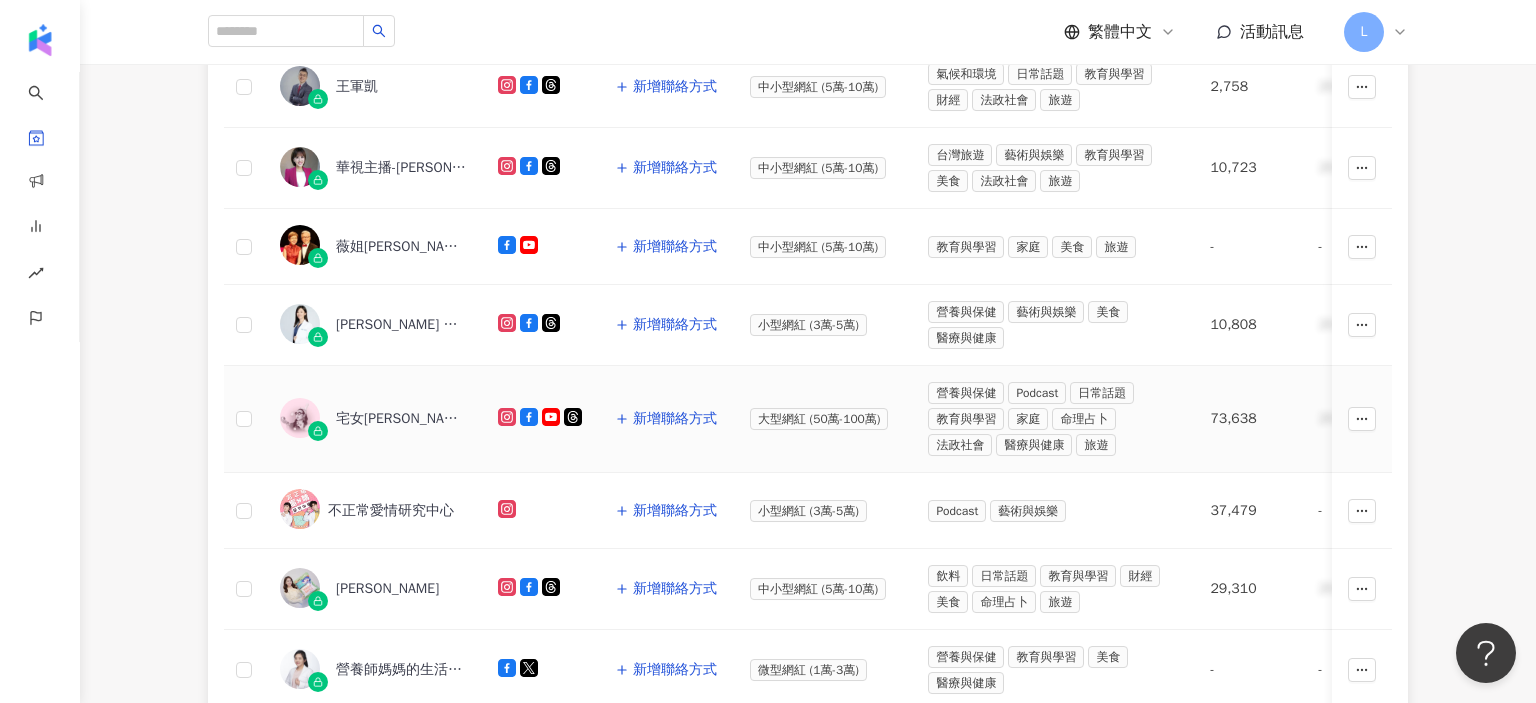 scroll, scrollTop: 441, scrollLeft: 0, axis: vertical 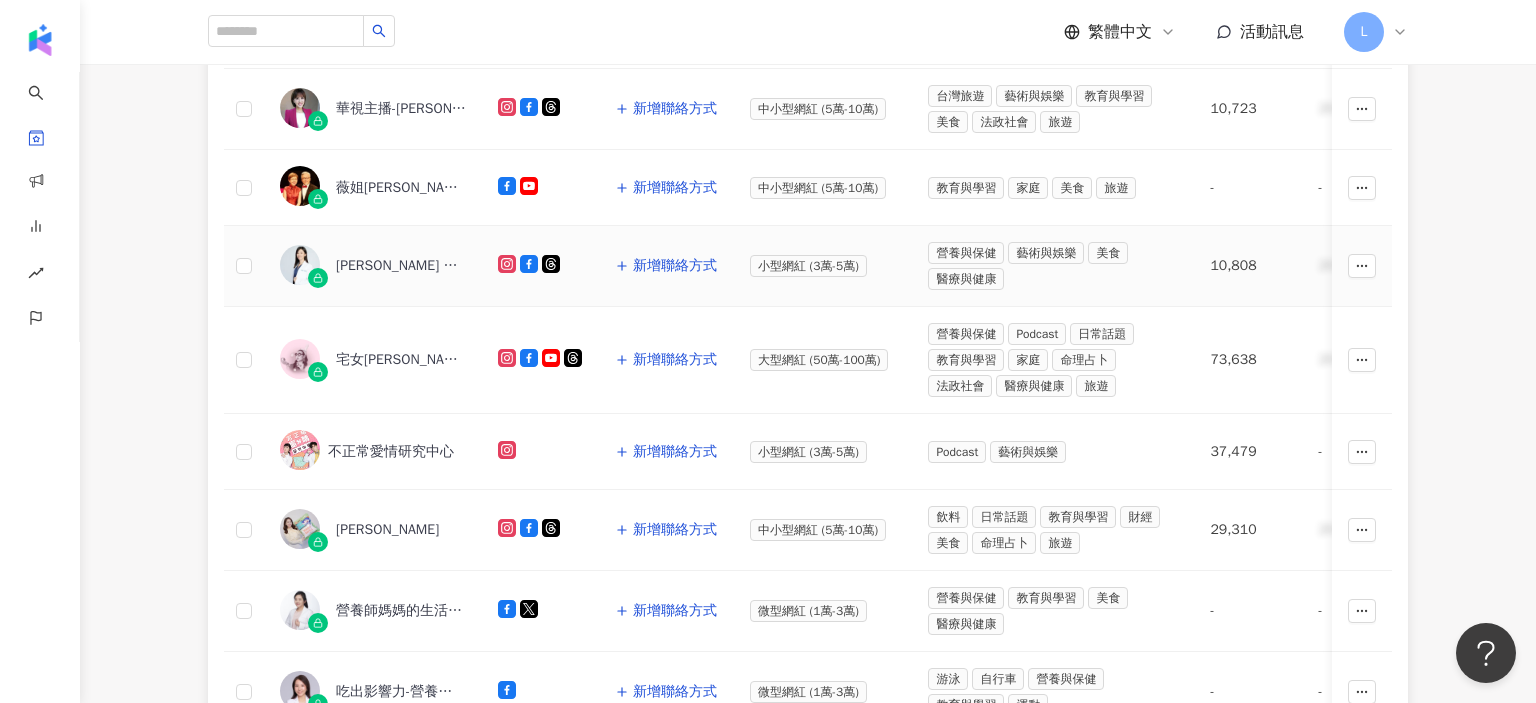 click on "[PERSON_NAME] 營養師" at bounding box center [401, 266] 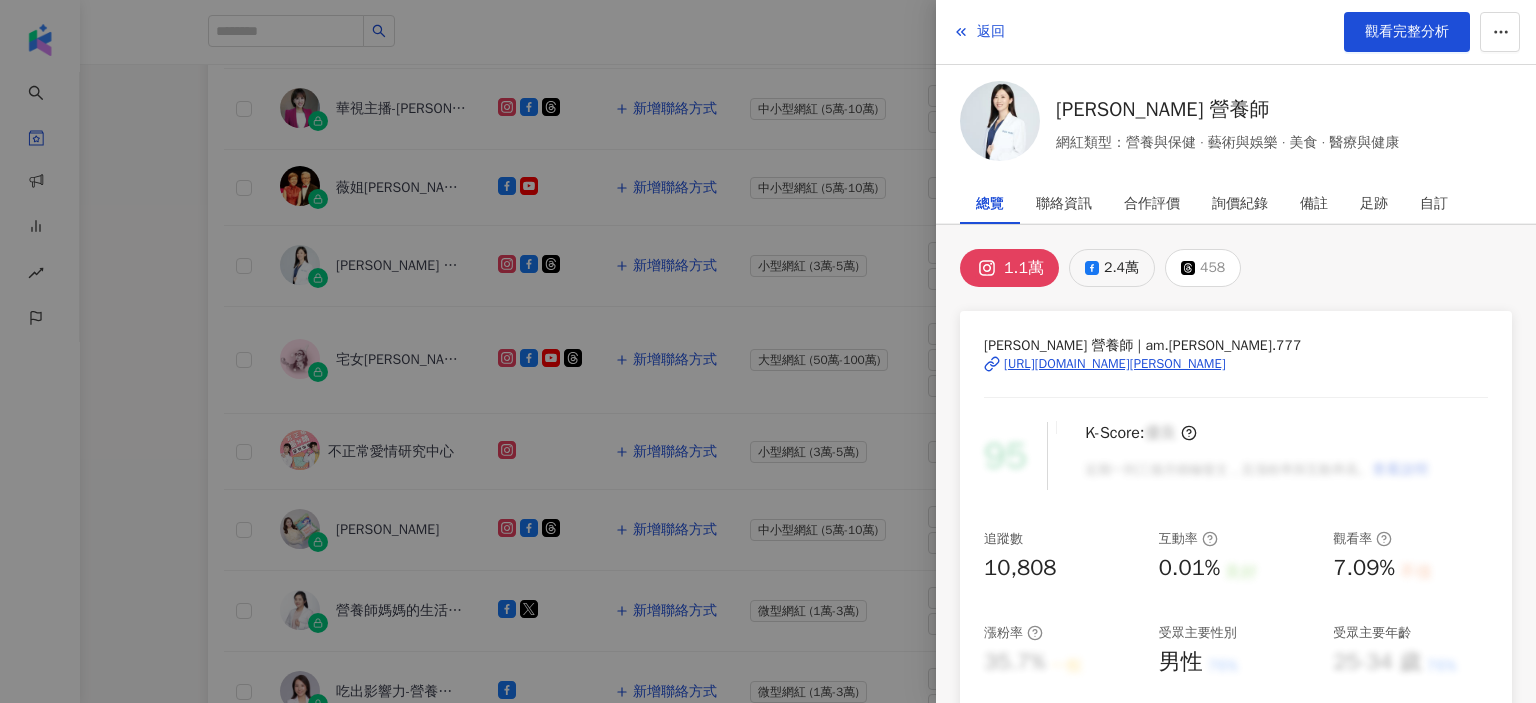 click on "2.4萬" at bounding box center (1121, 268) 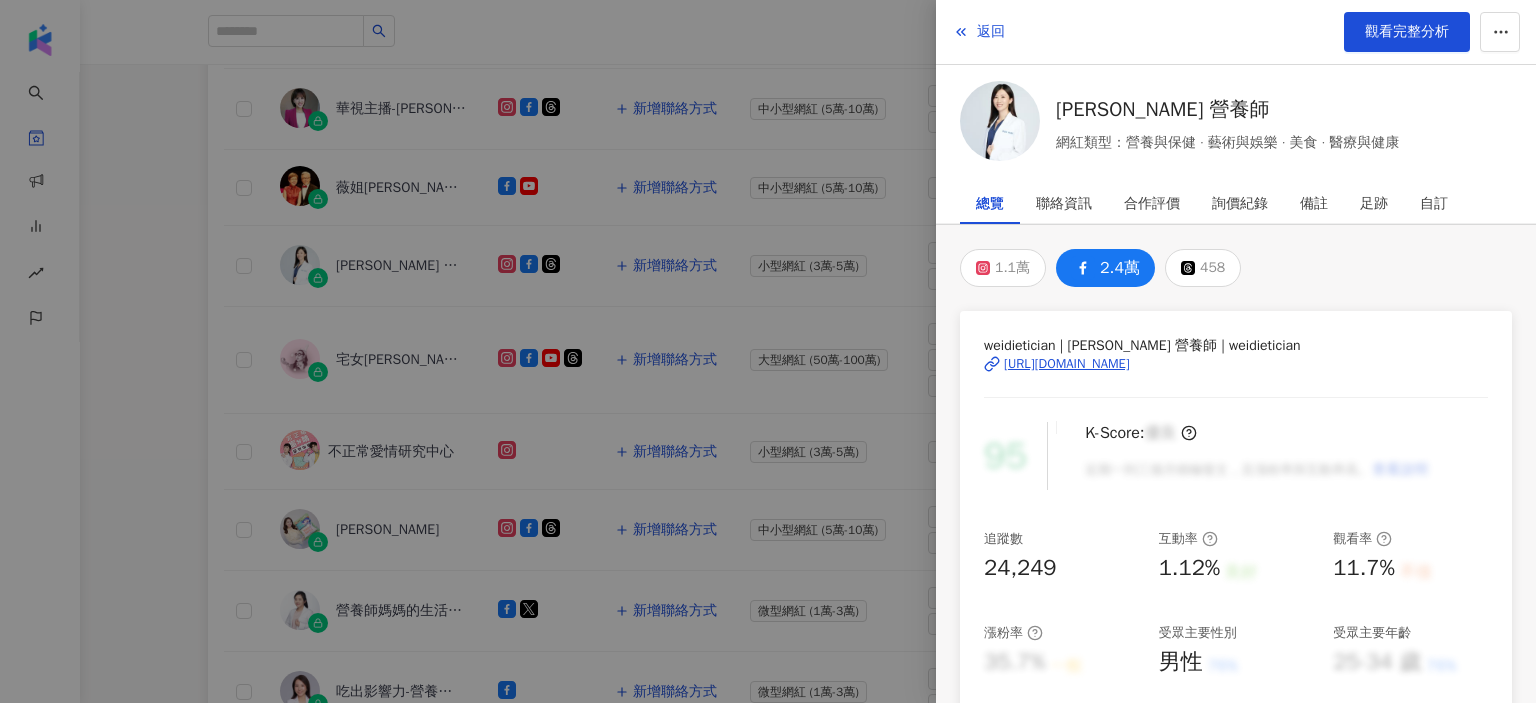 click on "[URL][DOMAIN_NAME]" at bounding box center [1067, 364] 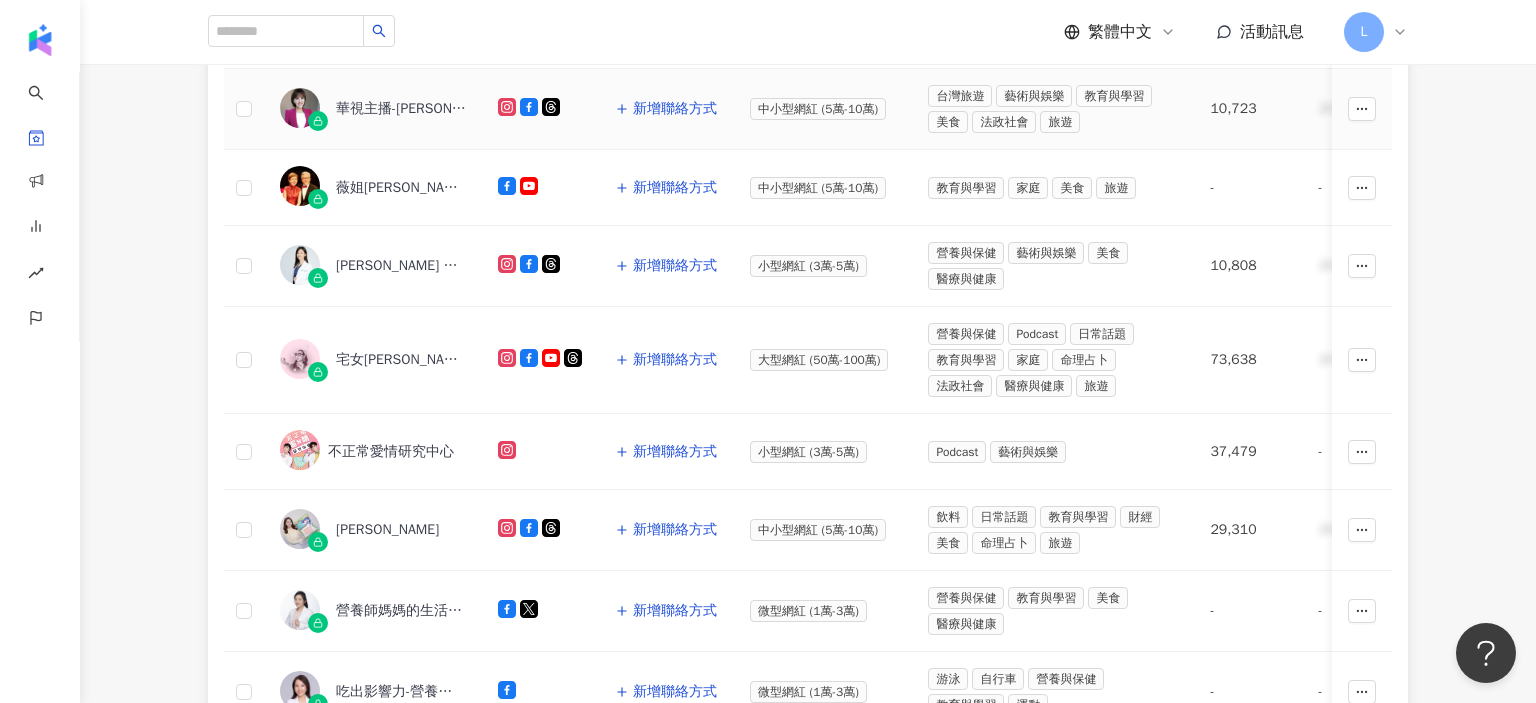 click on "華視主播-[PERSON_NAME]" at bounding box center [401, 109] 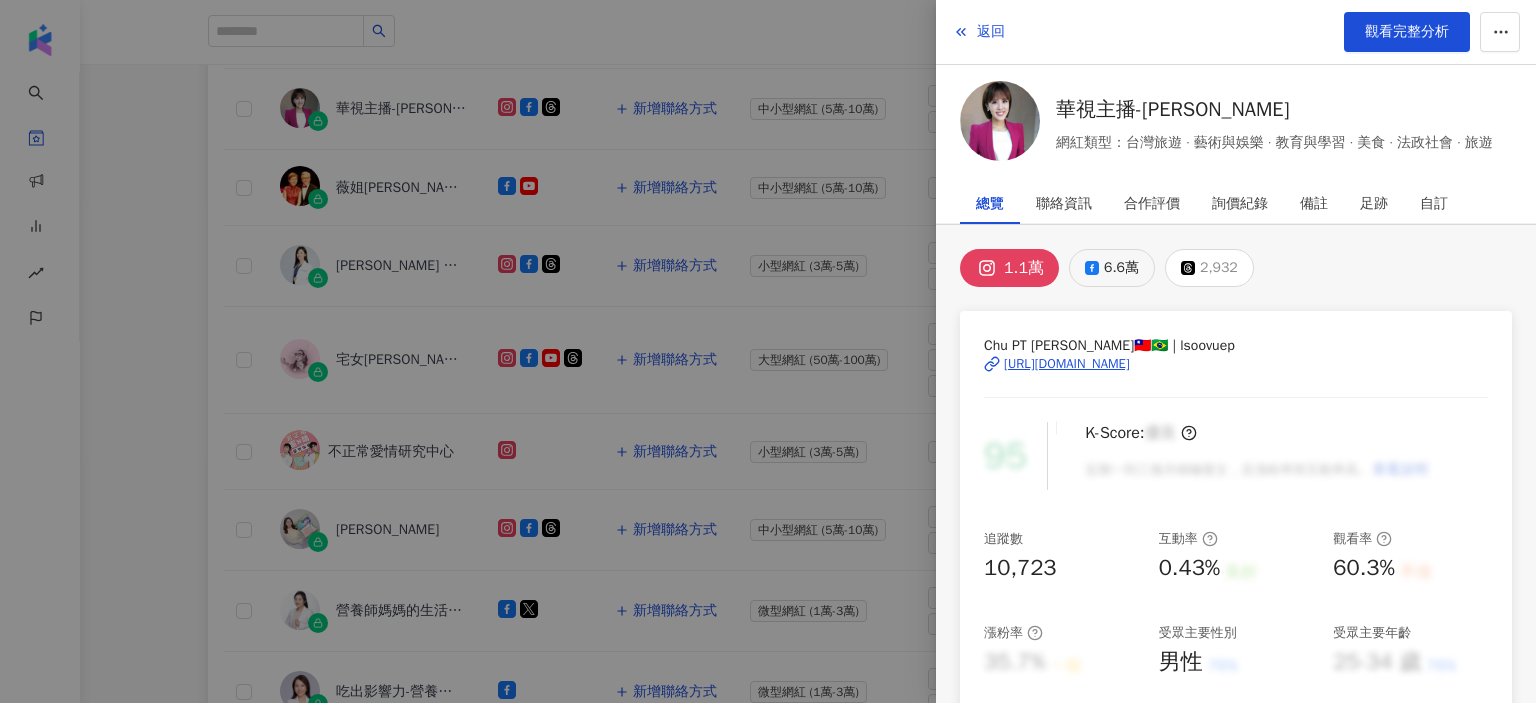 click on "6.6萬" at bounding box center [1121, 268] 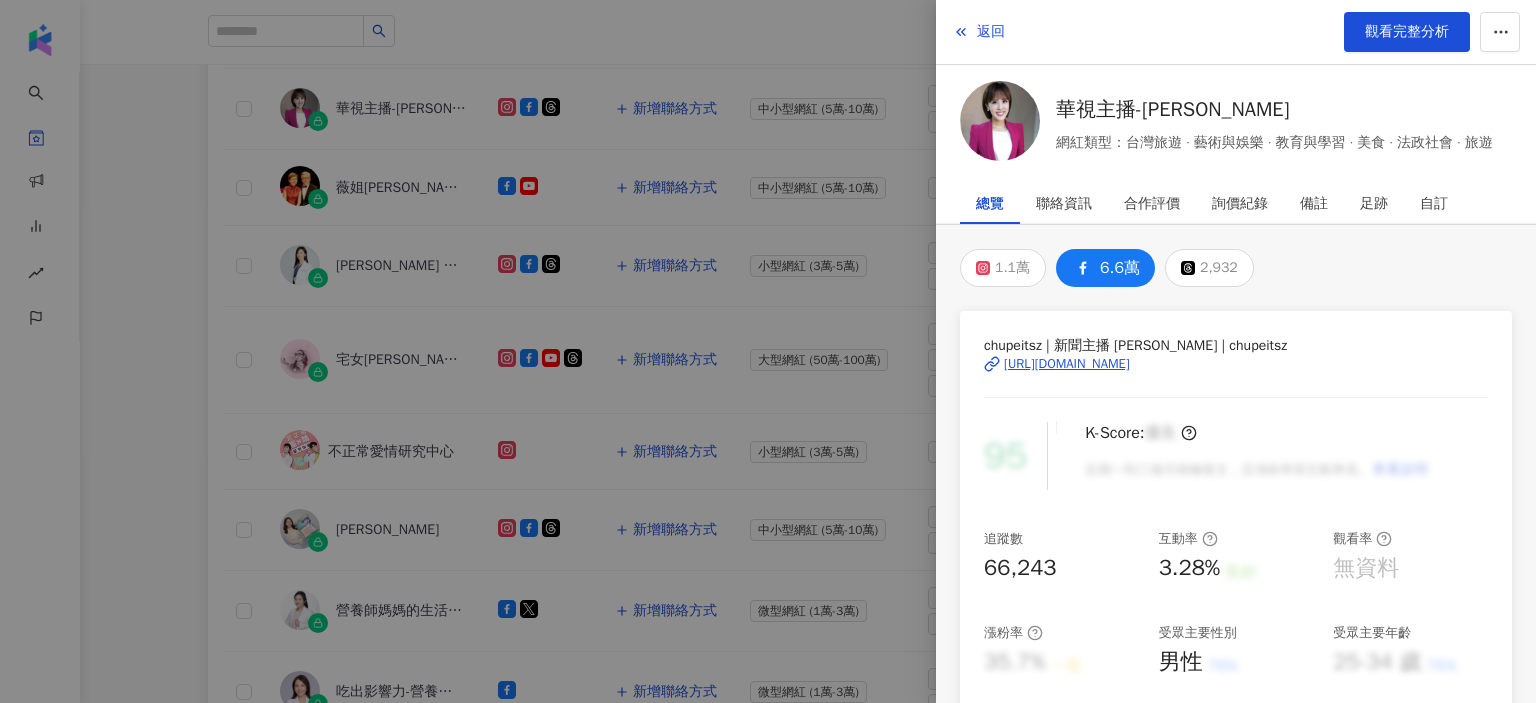 click on "[URL][DOMAIN_NAME]" at bounding box center (1067, 364) 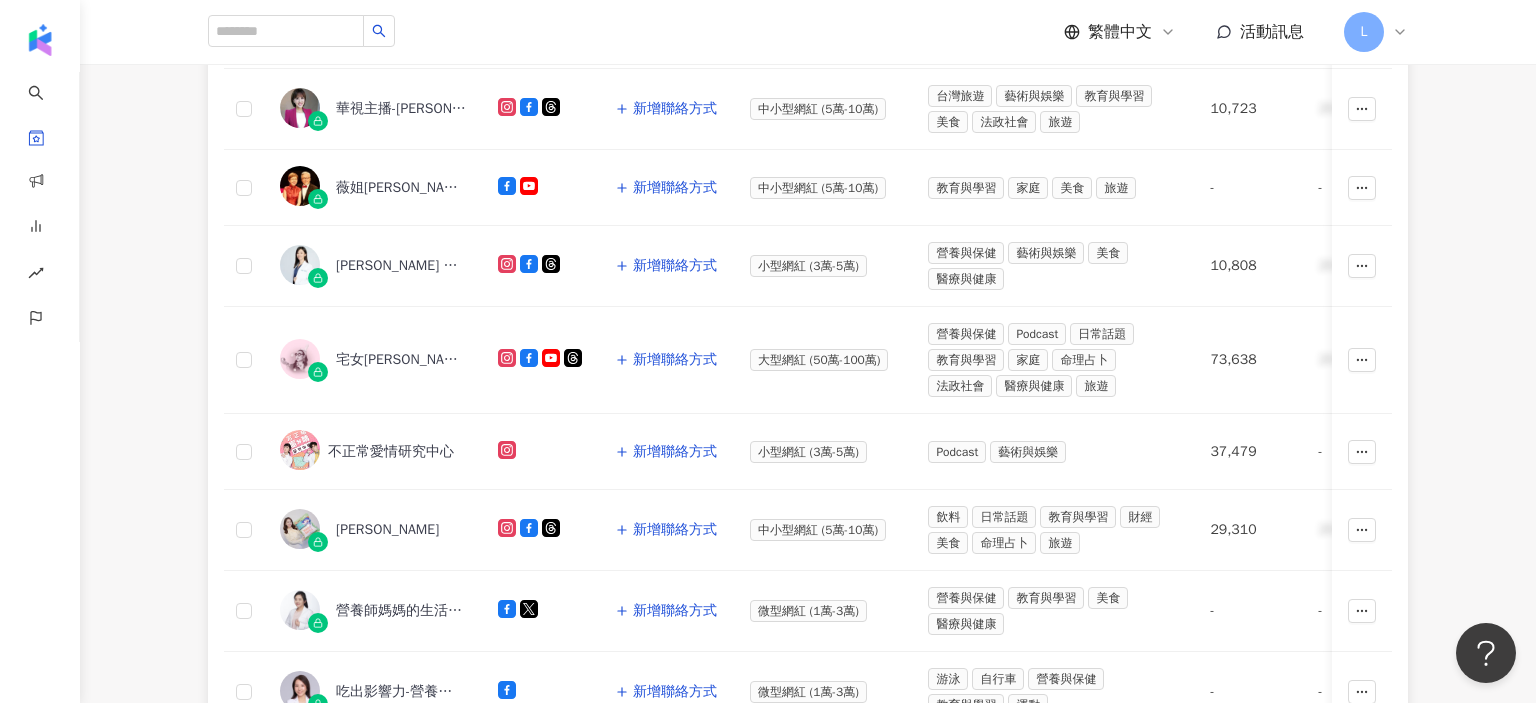 click on "繁體中文 活動訊息 L" at bounding box center (808, 32) 